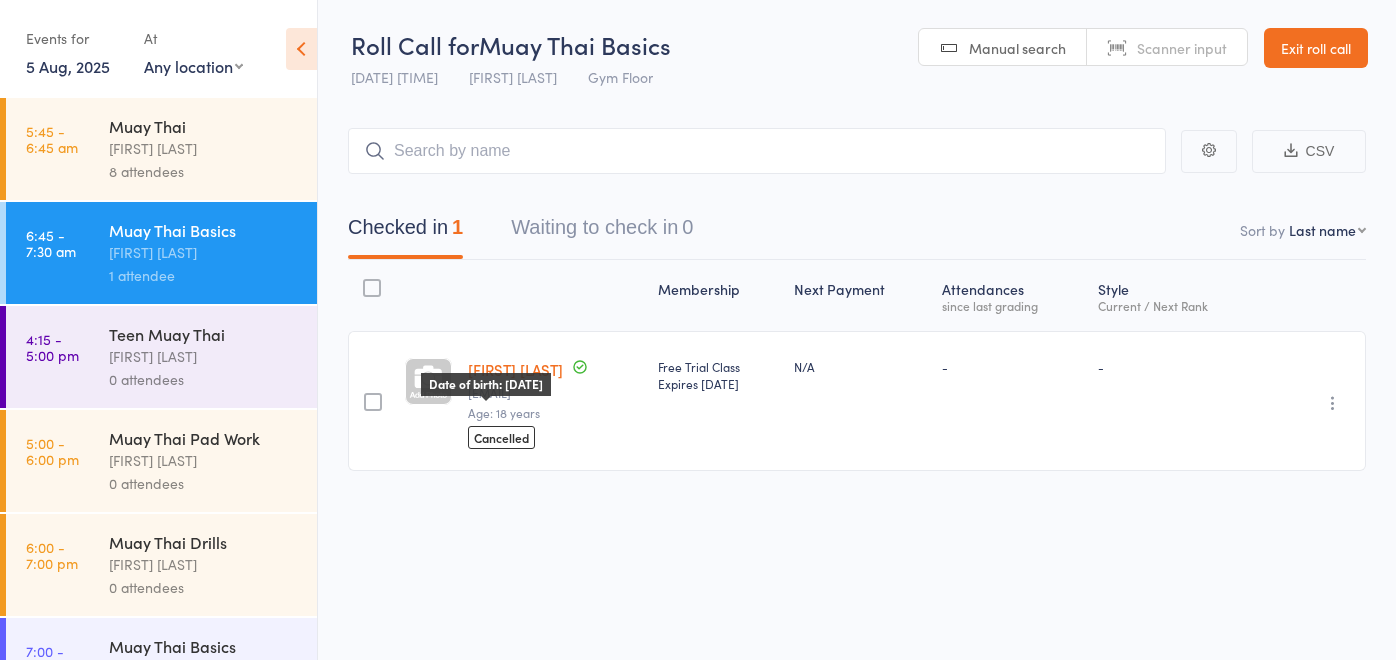 scroll, scrollTop: 0, scrollLeft: 0, axis: both 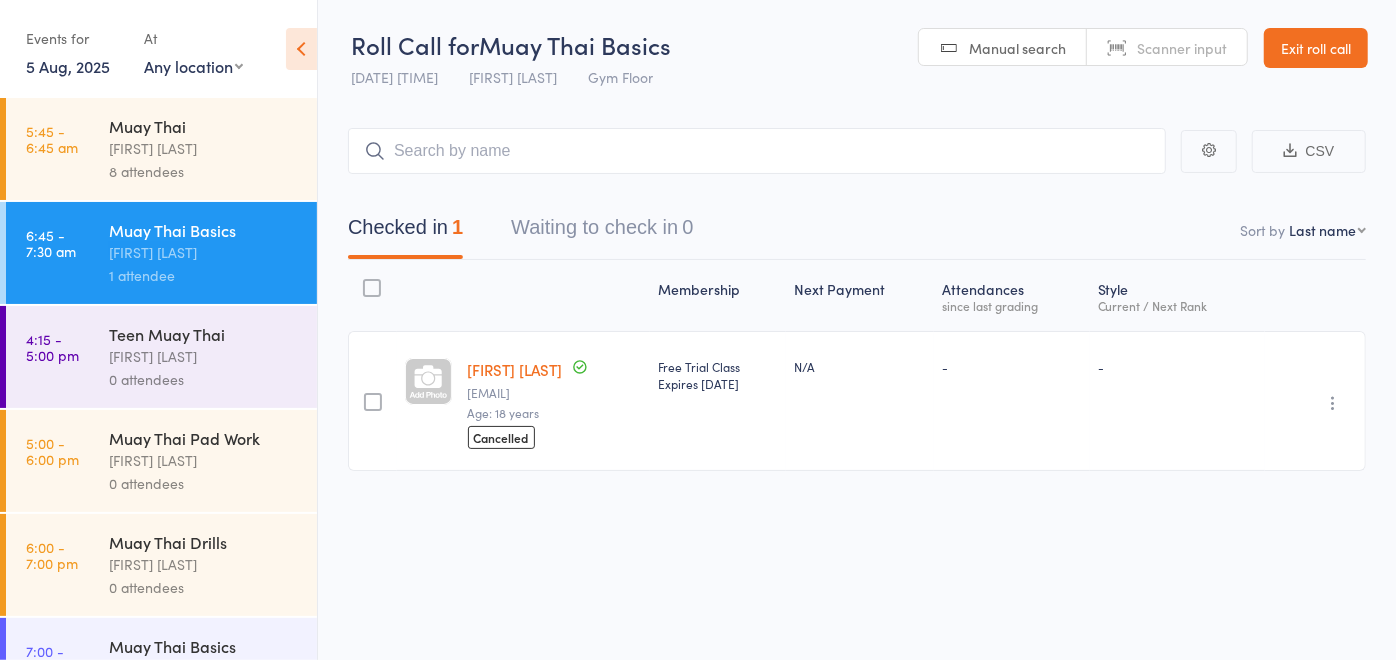 click on "[FIRST] [LAST]" at bounding box center (515, 369) 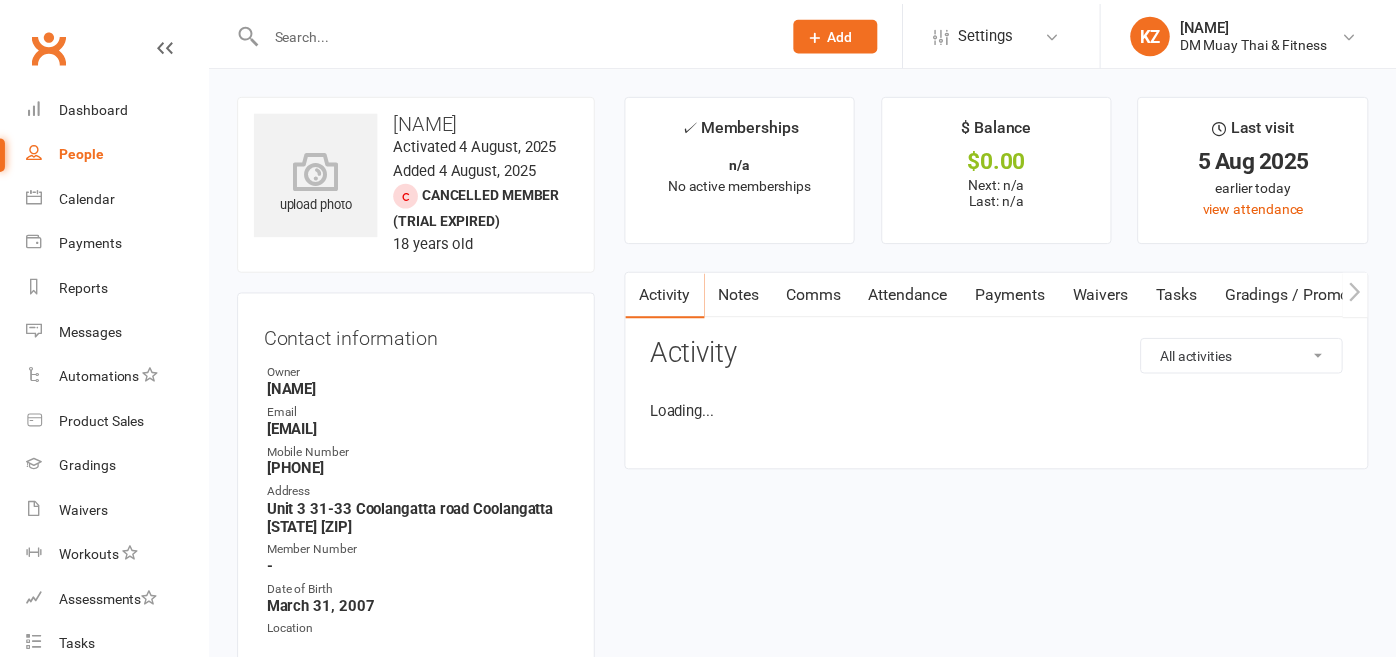 scroll, scrollTop: 0, scrollLeft: 0, axis: both 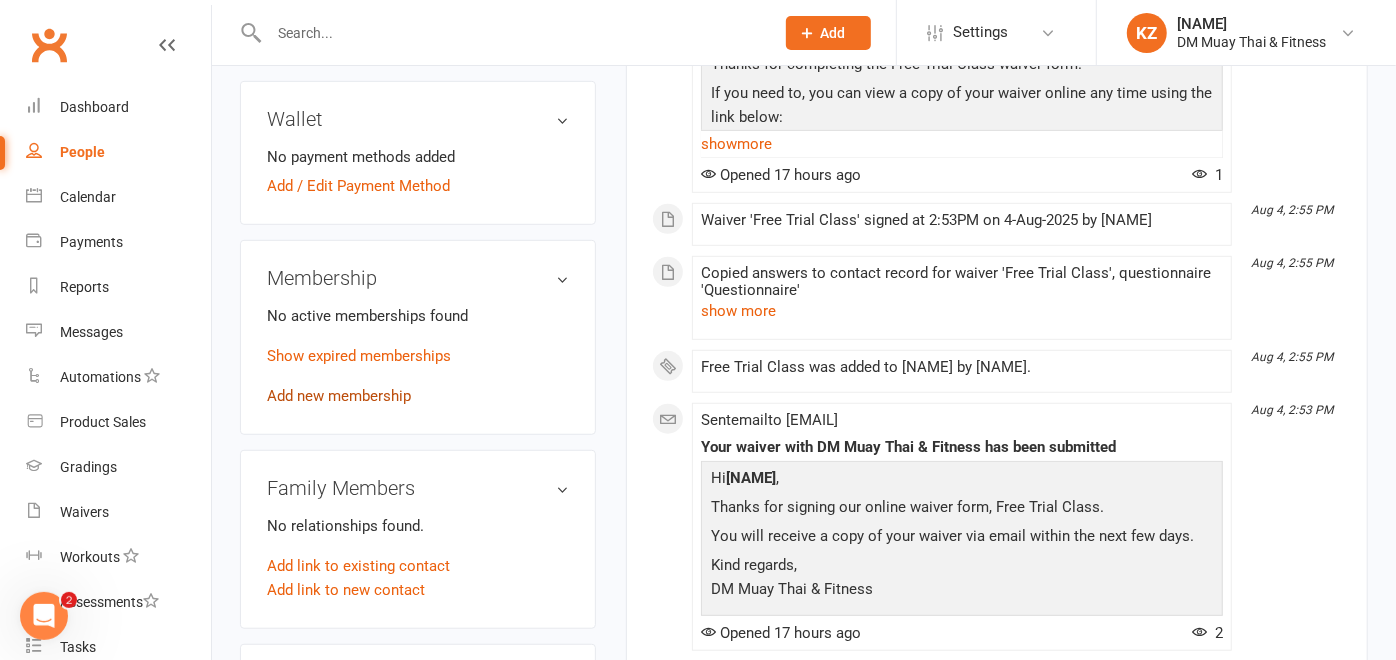 click on "Add new membership" at bounding box center (339, 396) 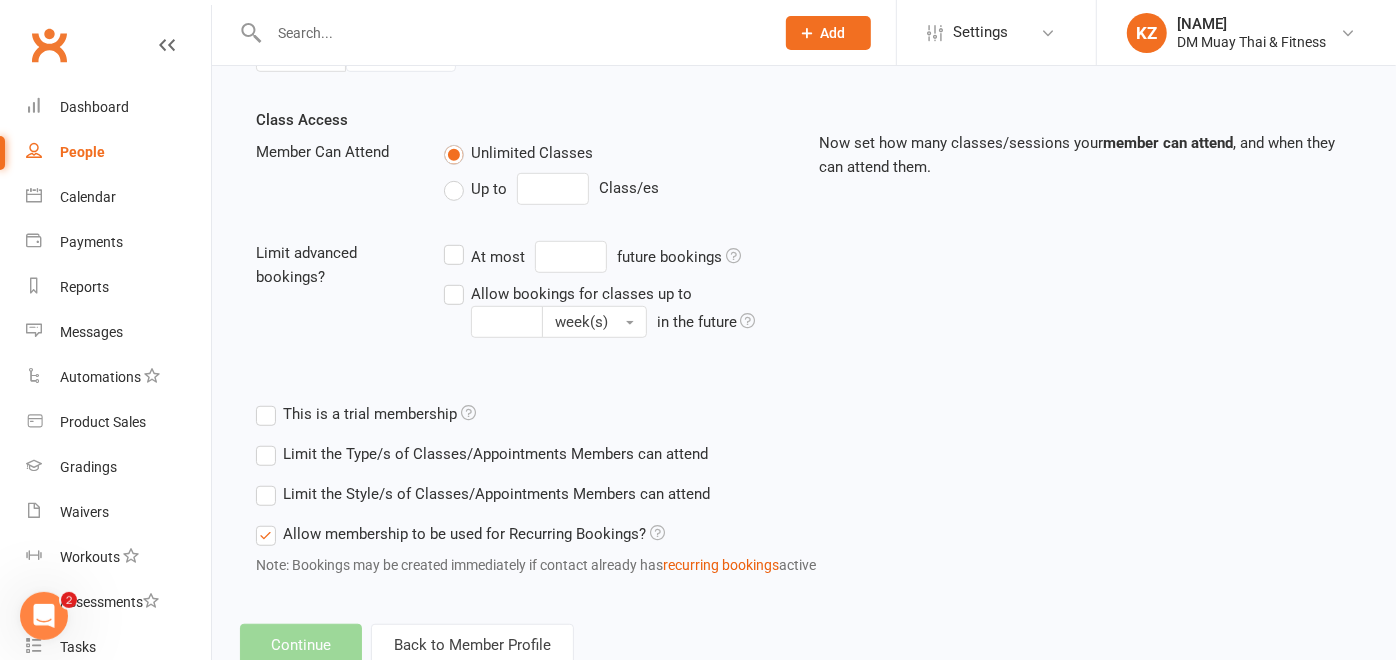 scroll, scrollTop: 0, scrollLeft: 0, axis: both 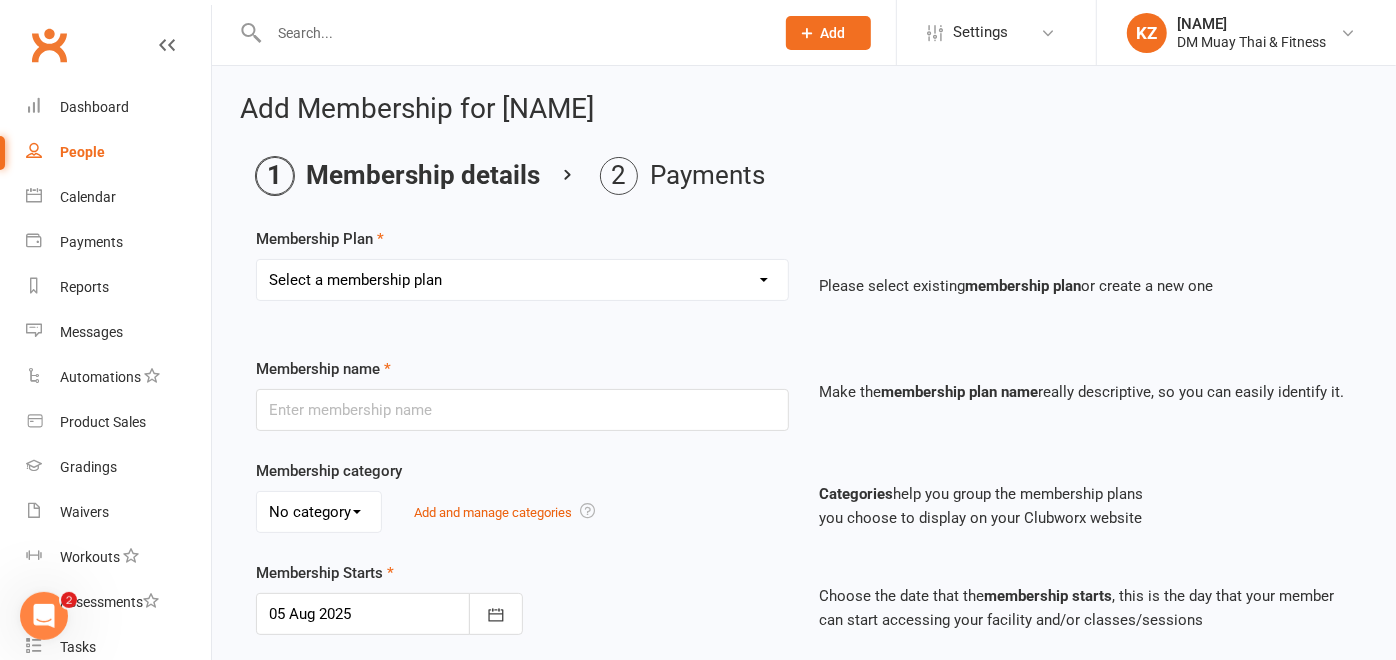 click on "Select a membership plan Create new Membership Plan 6 month sponsored 12 month sponsored 3 class weekly no contract foundation unlimited no contract foundation 6 month 3 class foundation 6 month unlimited foundation 3 classes weekly no contract 6 month 3 class weekly Unlimited no contract 6 month unlimited Kids 2 classes Teen 2 class Teen unlimited 6 month upfront unlimited 12 month upfront unlimited 10 Class Pass Casual Class Pass 7 day trial Kids 3 Class weekly 12 month upfront unlimited foundation 6 month upfront unlimited foundation foundation unlimited no contract fortnightly payments 6 month unlimited foundation fortnightly payments foundation 3 classes no contract fortnightly payments Foundation 6 month 3 classes fortnightly payment No contract in unlimited fortnightly payments 6 month unlimited fortnightly payments 6 month 3 class fortnightly payment 3 class weekly no contract fortnightly payments Kids/Teens Free 7 day Trial Free Trial Class Sparring 2 Week Trial Free Glove Special" at bounding box center [522, 280] 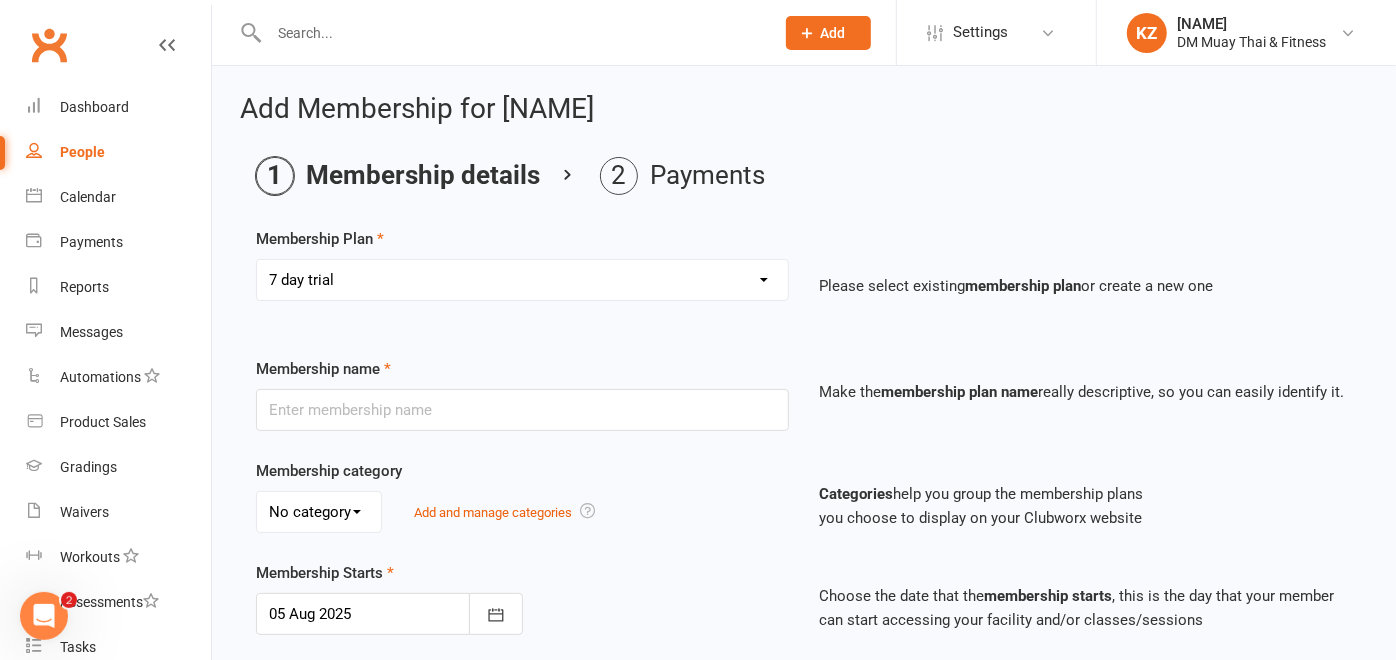 click on "Select a membership plan Create new Membership Plan 6 month sponsored 12 month sponsored 3 class weekly no contract foundation unlimited no contract foundation 6 month 3 class foundation 6 month unlimited foundation 3 classes weekly no contract 6 month 3 class weekly Unlimited no contract 6 month unlimited Kids 2 classes Teen 2 class Teen unlimited 6 month upfront unlimited 12 month upfront unlimited 10 Class Pass Casual Class Pass 7 day trial Kids 3 Class weekly 12 month upfront unlimited foundation 6 month upfront unlimited foundation foundation unlimited no contract fortnightly payments 6 month unlimited foundation fortnightly payments foundation 3 classes no contract fortnightly payments Foundation 6 month 3 classes fortnightly payment No contract in unlimited fortnightly payments 6 month unlimited fortnightly payments 6 month 3 class fortnightly payment 3 class weekly no contract fortnightly payments Kids/Teens Free 7 day Trial Free Trial Class Sparring 2 Week Trial Free Glove Special" at bounding box center (522, 280) 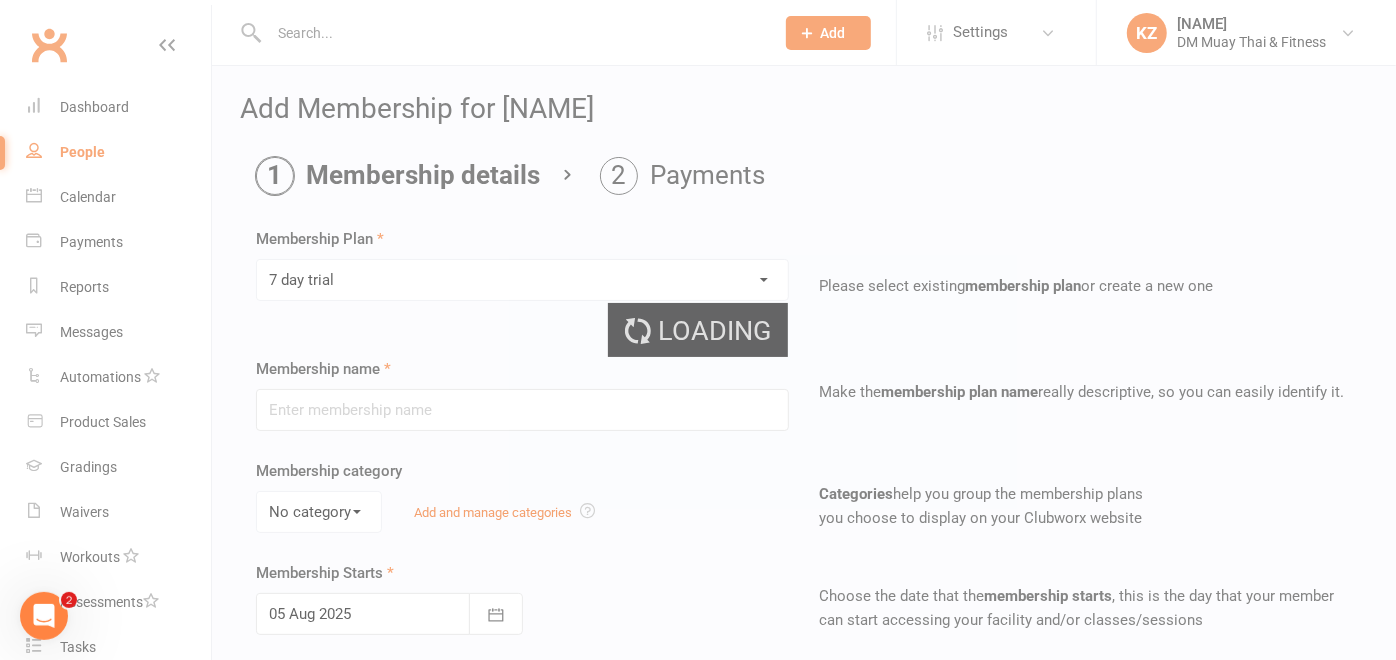 type on "7 day trial" 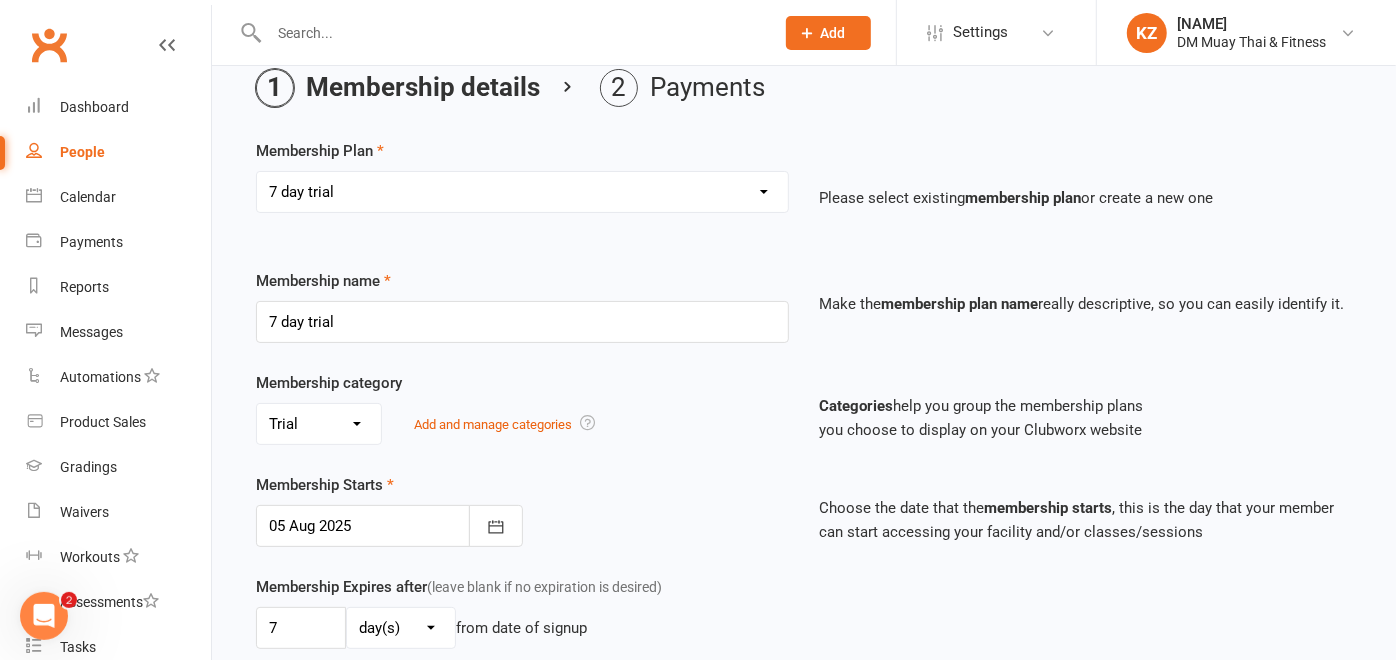scroll, scrollTop: 88, scrollLeft: 0, axis: vertical 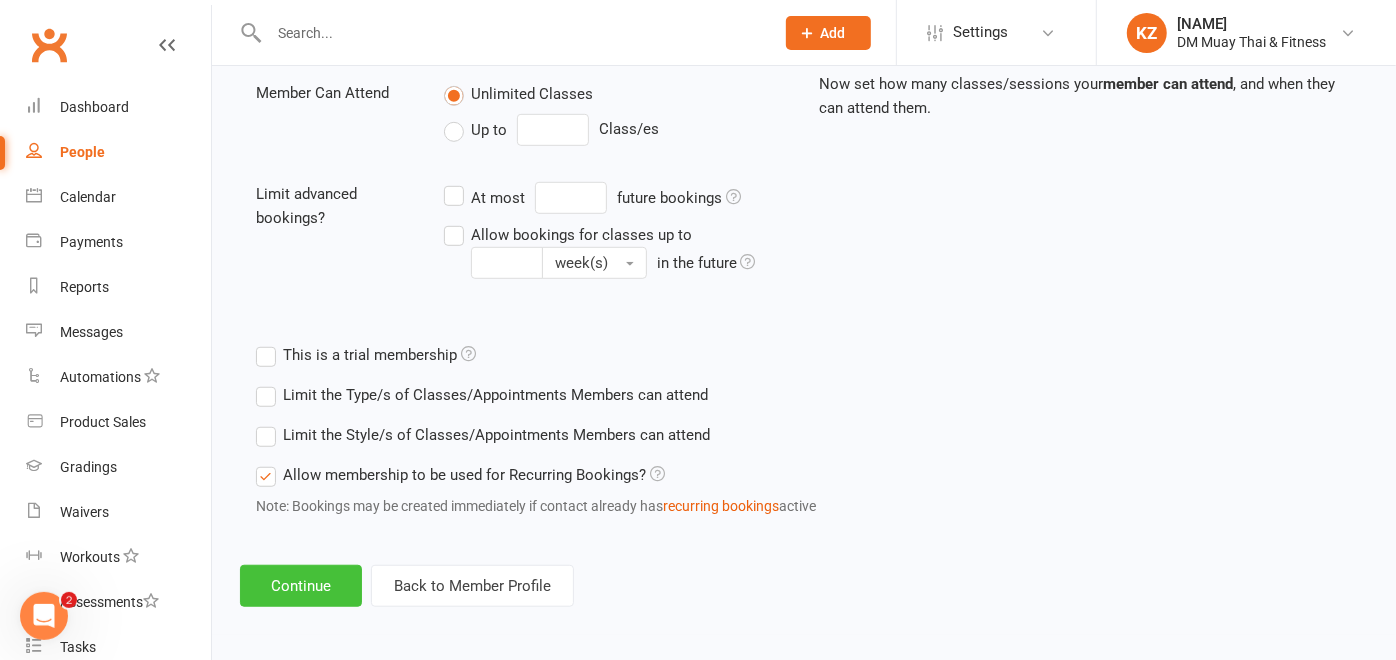 click on "Continue" at bounding box center (301, 586) 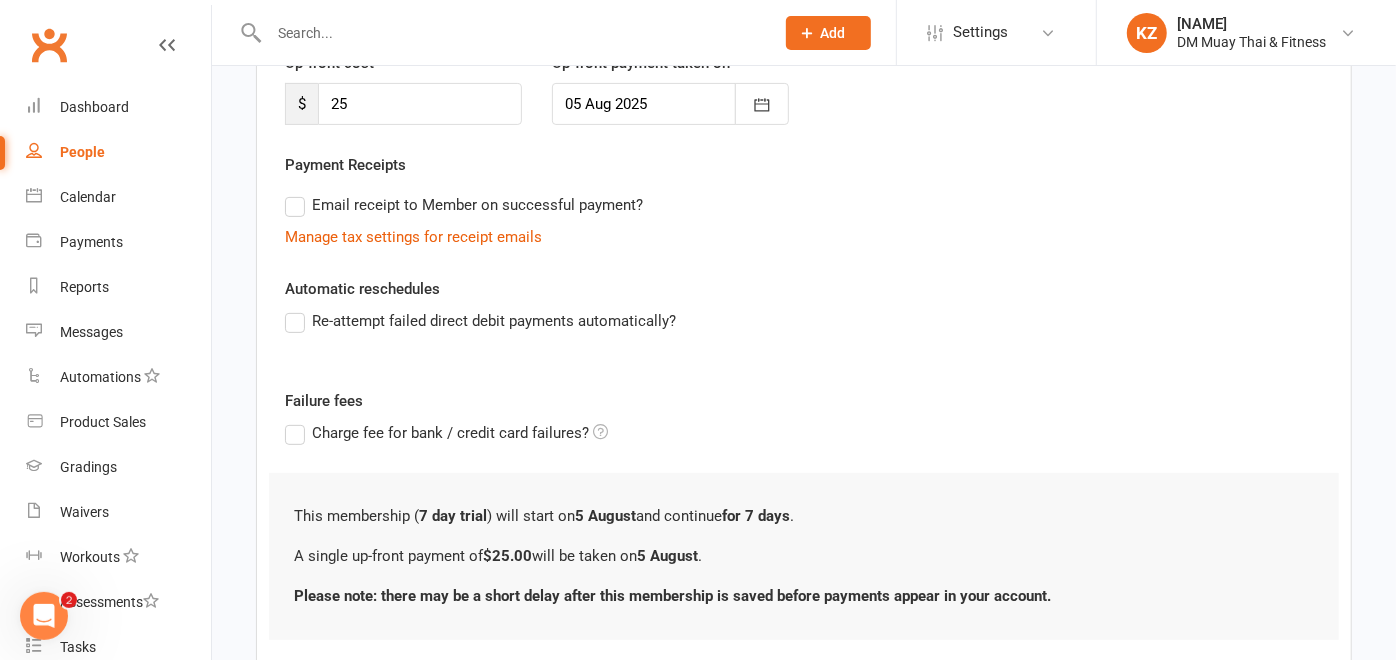 scroll, scrollTop: 426, scrollLeft: 0, axis: vertical 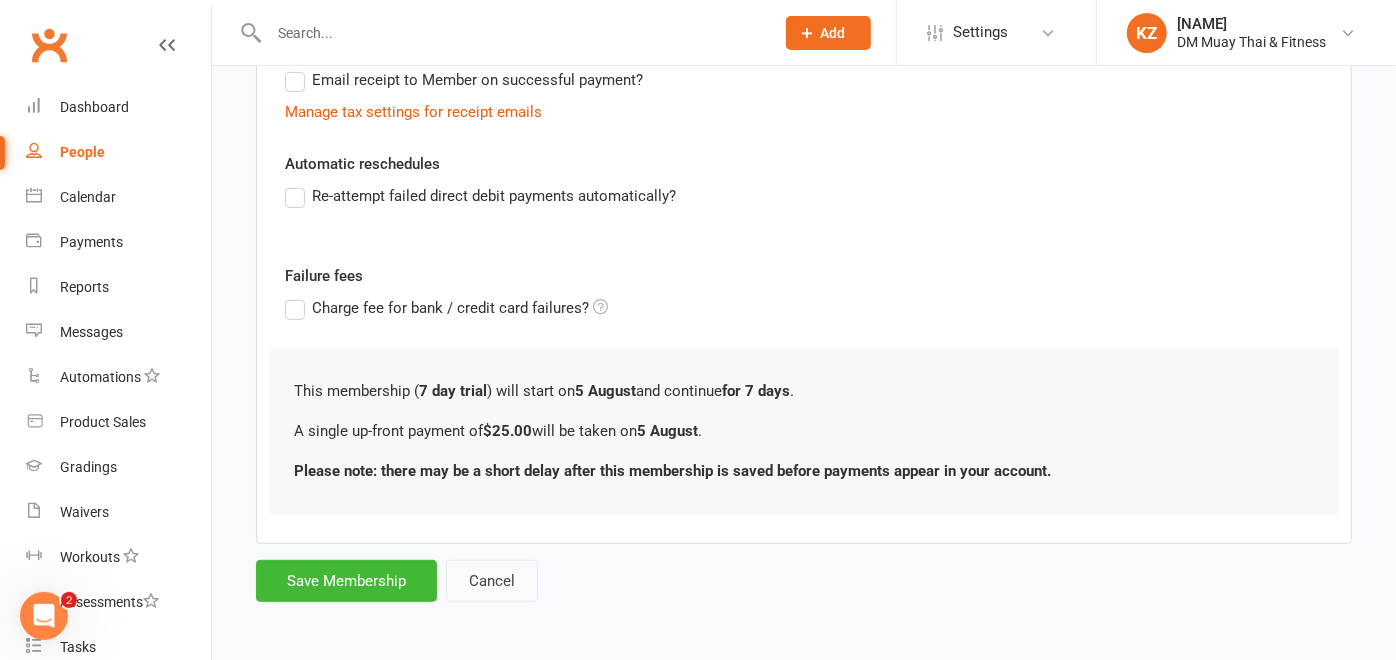 click on "Cancel" at bounding box center (492, 581) 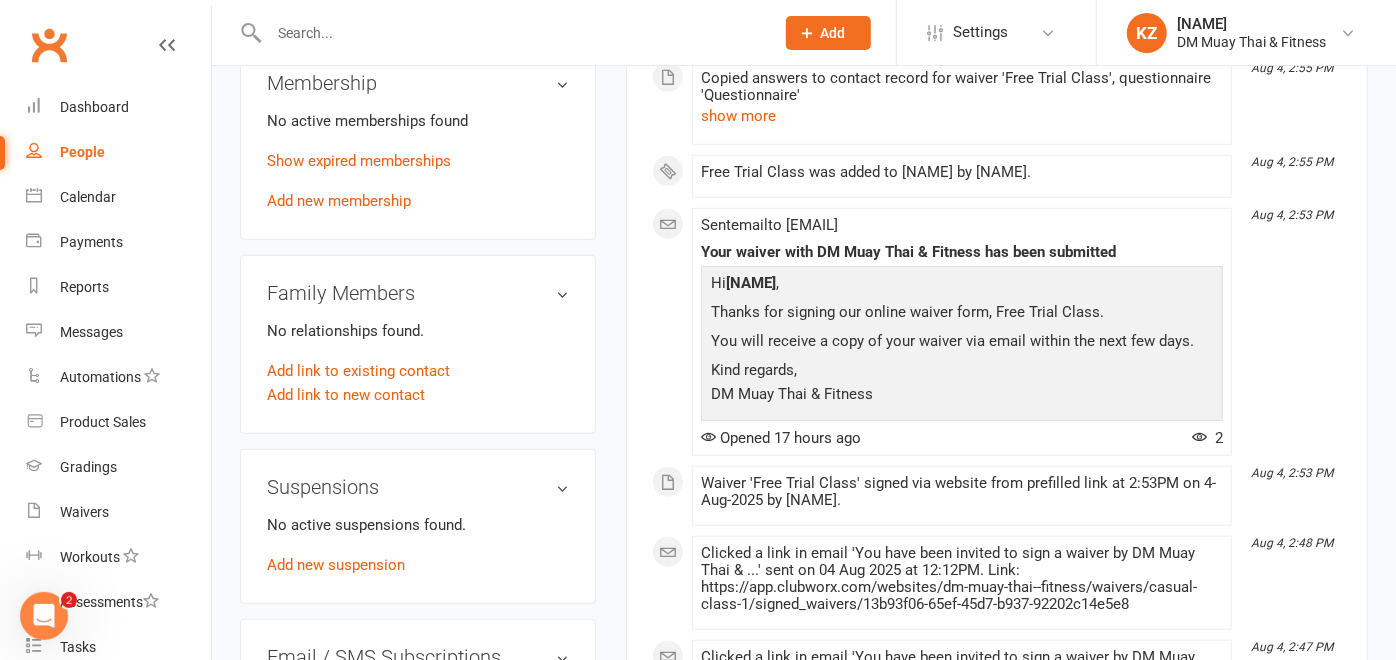 scroll, scrollTop: 859, scrollLeft: 0, axis: vertical 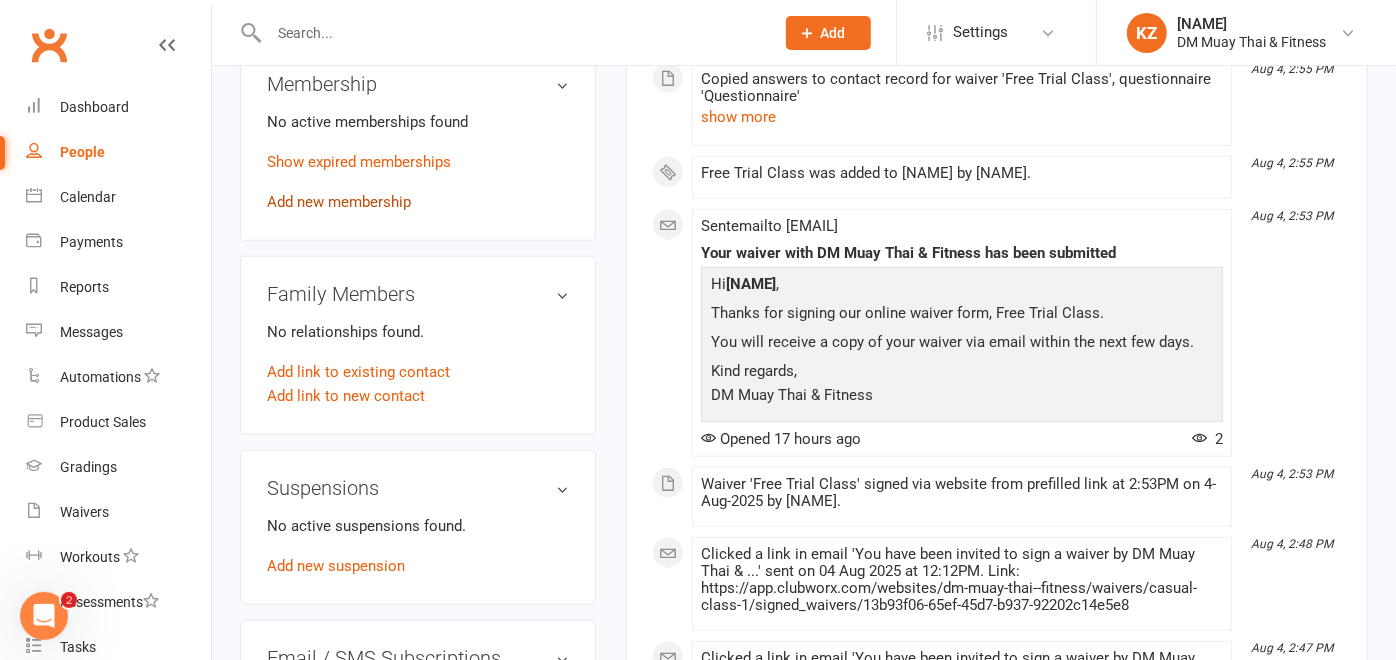click on "Add new membership" at bounding box center (339, 202) 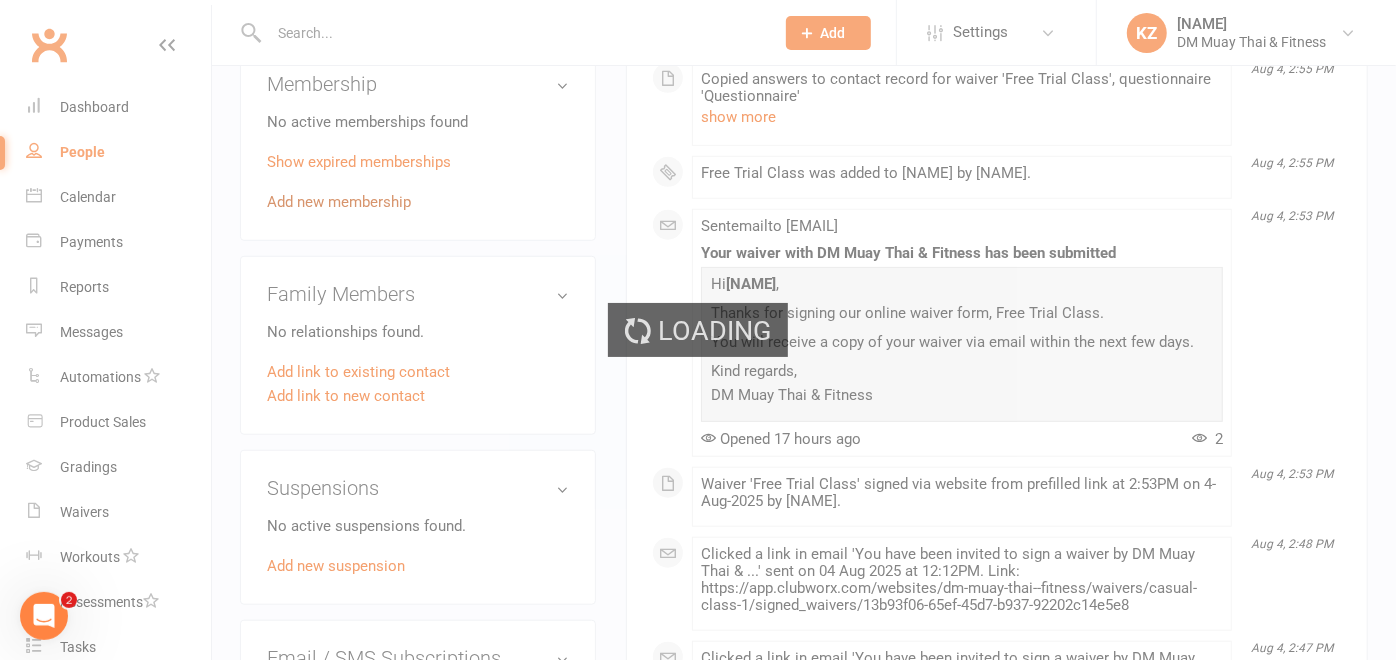 scroll, scrollTop: 0, scrollLeft: 0, axis: both 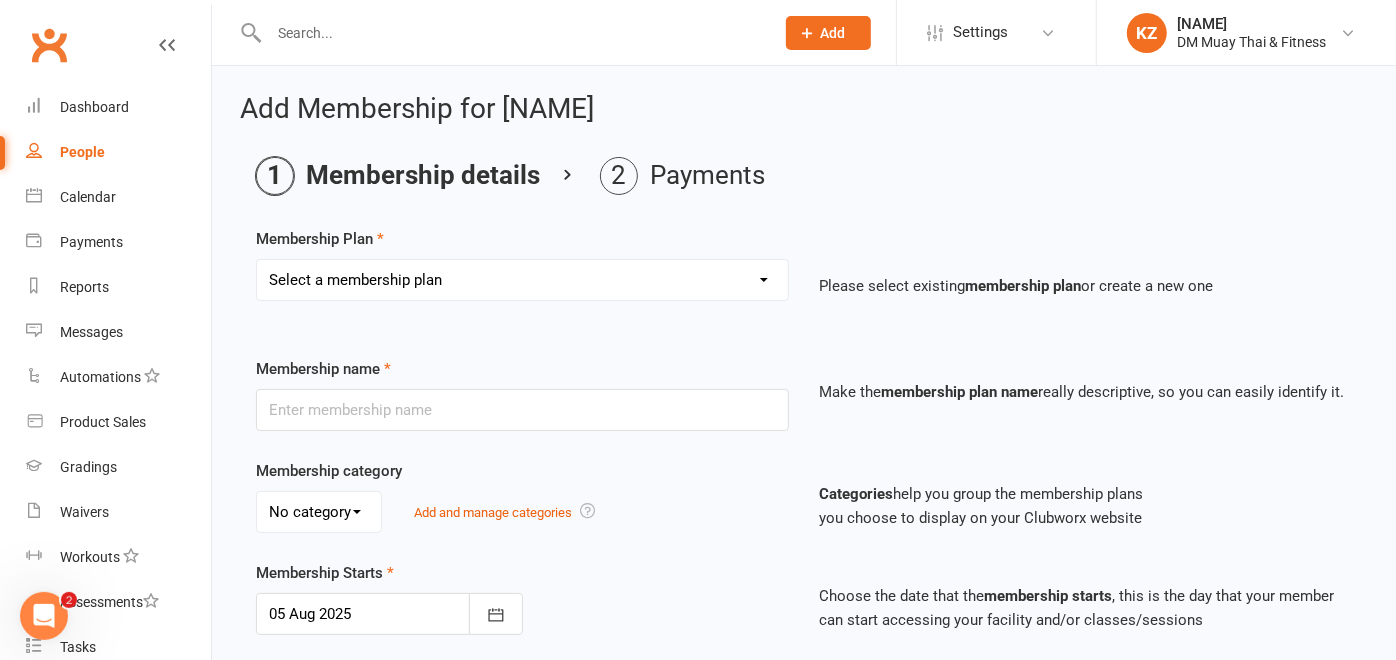click on "Select a membership plan Create new Membership Plan 6 month sponsored 12 month sponsored 3 class weekly no contract foundation unlimited no contract foundation 6 month 3 class foundation 6 month unlimited foundation 3 classes weekly no contract 6 month 3 class weekly Unlimited no contract 6 month unlimited Kids 2 classes Teen 2 class Teen unlimited 6 month upfront unlimited 12 month upfront unlimited 10 Class Pass Casual Class Pass 7 day trial Kids 3 Class weekly 12 month upfront unlimited foundation 6 month upfront unlimited foundation foundation unlimited no contract fortnightly payments 6 month unlimited foundation fortnightly payments foundation 3 classes no contract fortnightly payments Foundation 6 month 3 classes fortnightly payment No contract in unlimited fortnightly payments 6 month unlimited fortnightly payments 6 month 3 class fortnightly payment 3 class weekly no contract fortnightly payments Kids/Teens Free 7 day Trial Free Trial Class Sparring 2 Week Trial Free Glove Special" at bounding box center [522, 280] 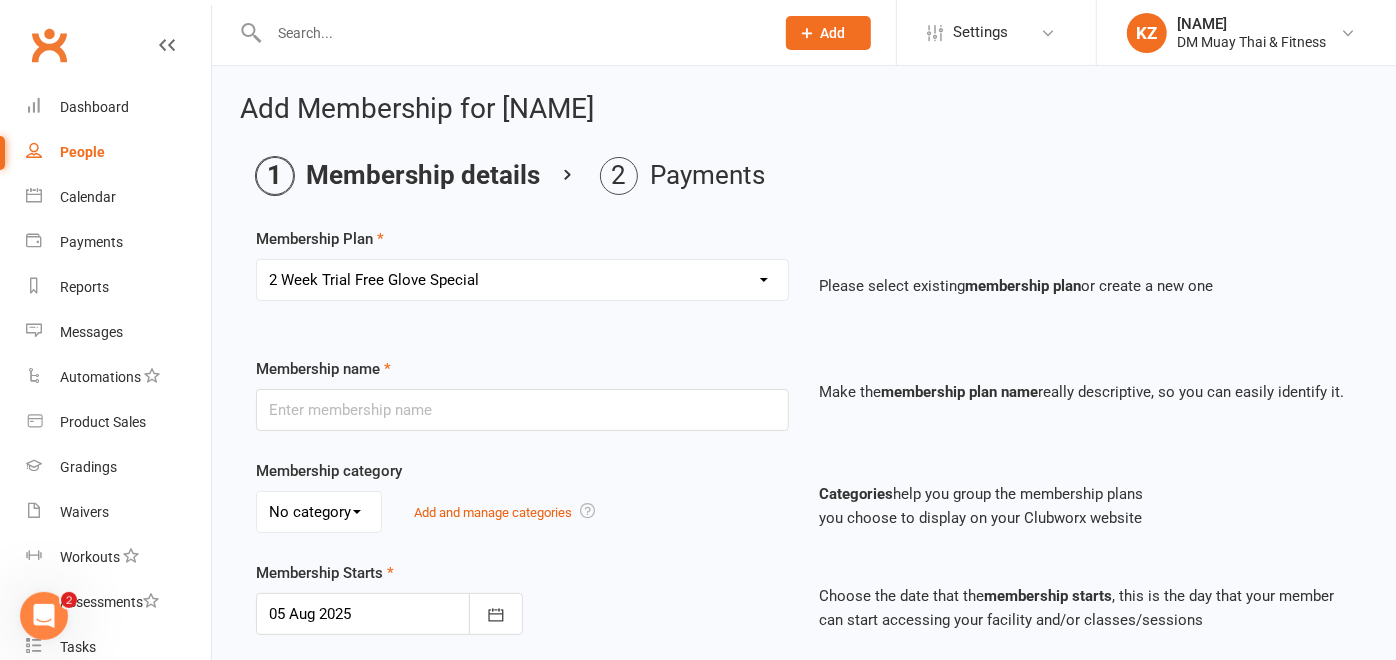 click on "Select a membership plan Create new Membership Plan 6 month sponsored 12 month sponsored 3 class weekly no contract foundation unlimited no contract foundation 6 month 3 class foundation 6 month unlimited foundation 3 classes weekly no contract 6 month 3 class weekly Unlimited no contract 6 month unlimited Kids 2 classes Teen 2 class Teen unlimited 6 month upfront unlimited 12 month upfront unlimited 10 Class Pass Casual Class Pass 7 day trial Kids 3 Class weekly 12 month upfront unlimited foundation 6 month upfront unlimited foundation foundation unlimited no contract fortnightly payments 6 month unlimited foundation fortnightly payments foundation 3 classes no contract fortnightly payments Foundation 6 month 3 classes fortnightly payment No contract in unlimited fortnightly payments 6 month unlimited fortnightly payments 6 month 3 class fortnightly payment 3 class weekly no contract fortnightly payments Kids/Teens Free 7 day Trial Free Trial Class Sparring 2 Week Trial Free Glove Special" at bounding box center [522, 280] 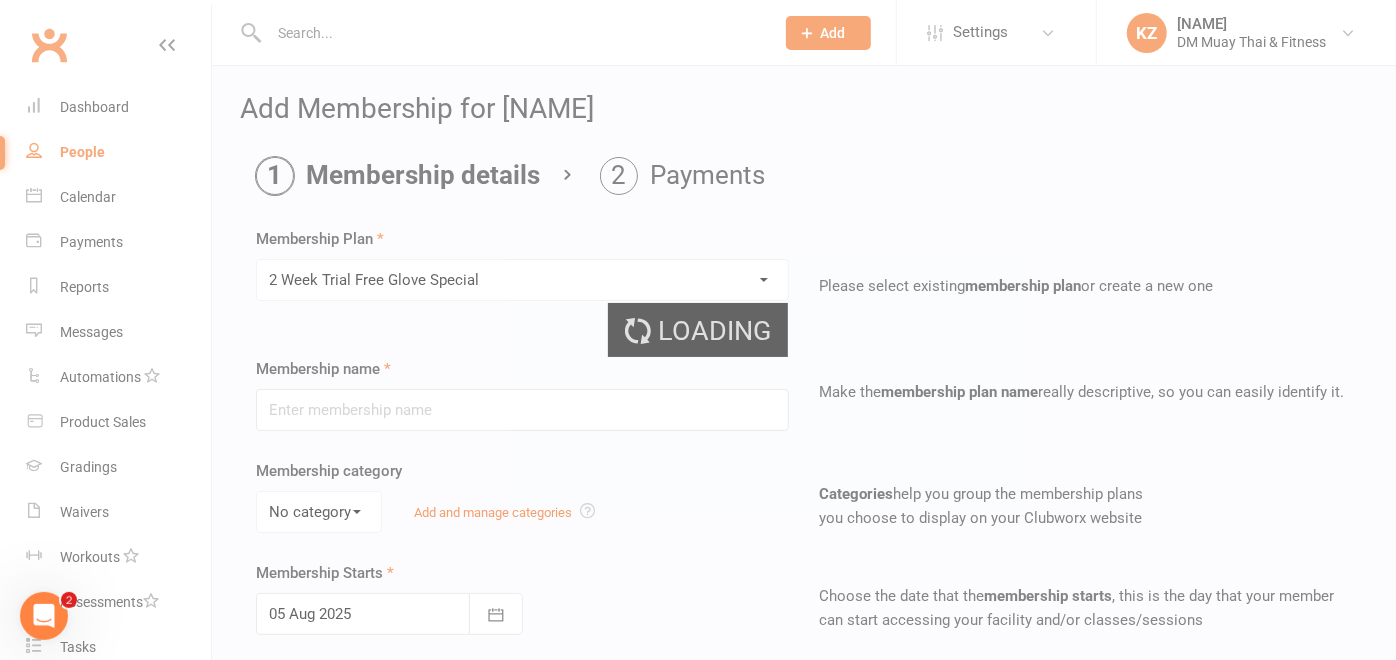 type on "2 Week Trial Free Glove Special" 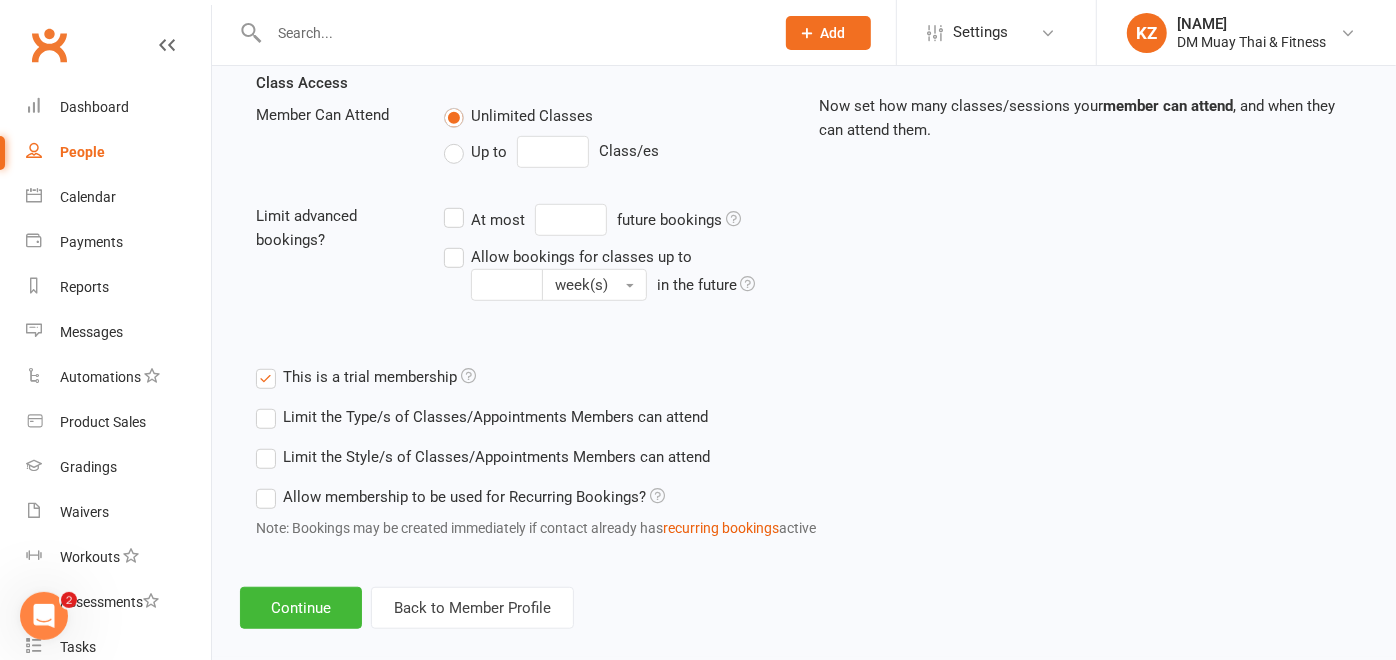 scroll, scrollTop: 724, scrollLeft: 0, axis: vertical 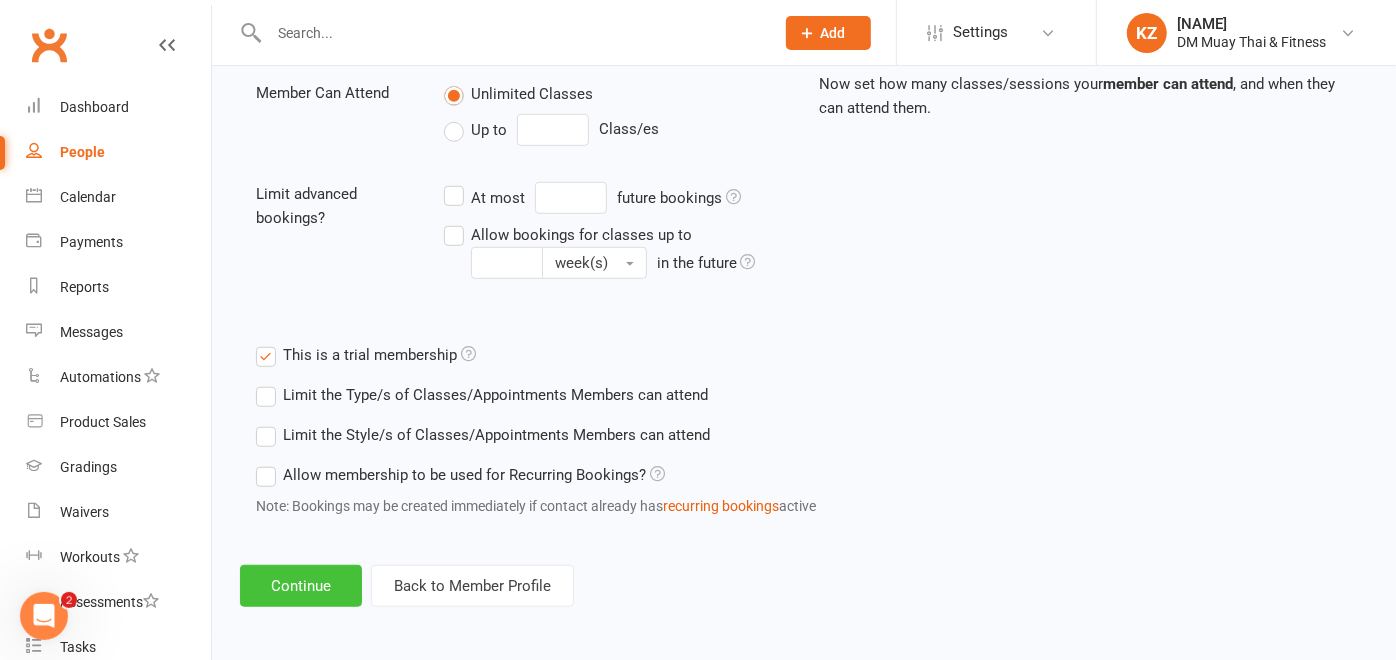 click on "Continue" at bounding box center (301, 586) 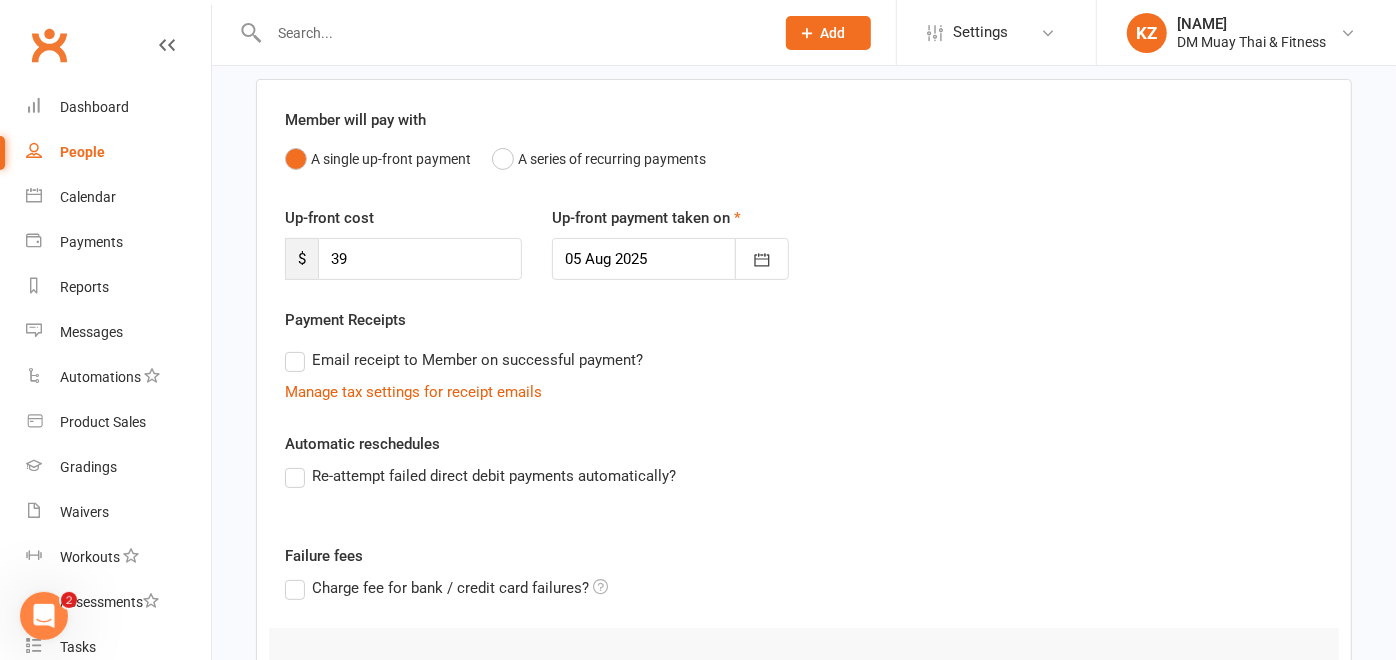 scroll, scrollTop: 426, scrollLeft: 0, axis: vertical 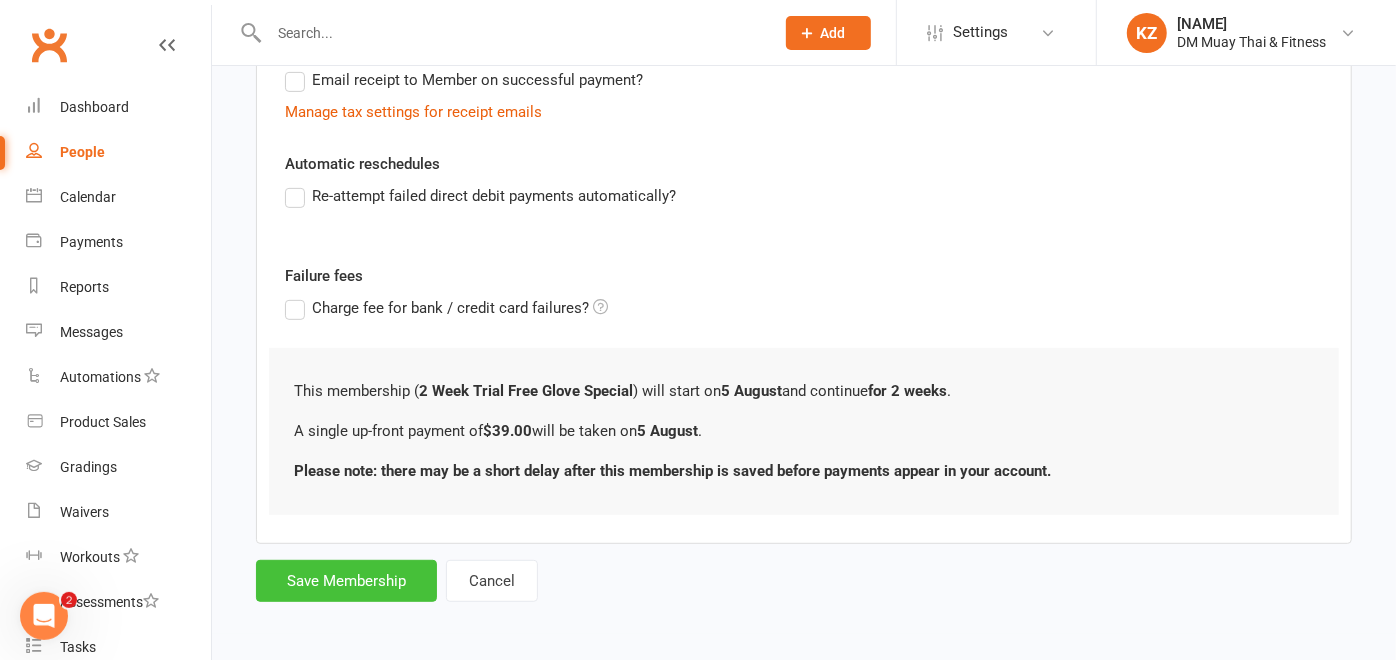 click on "Save Membership" at bounding box center (346, 581) 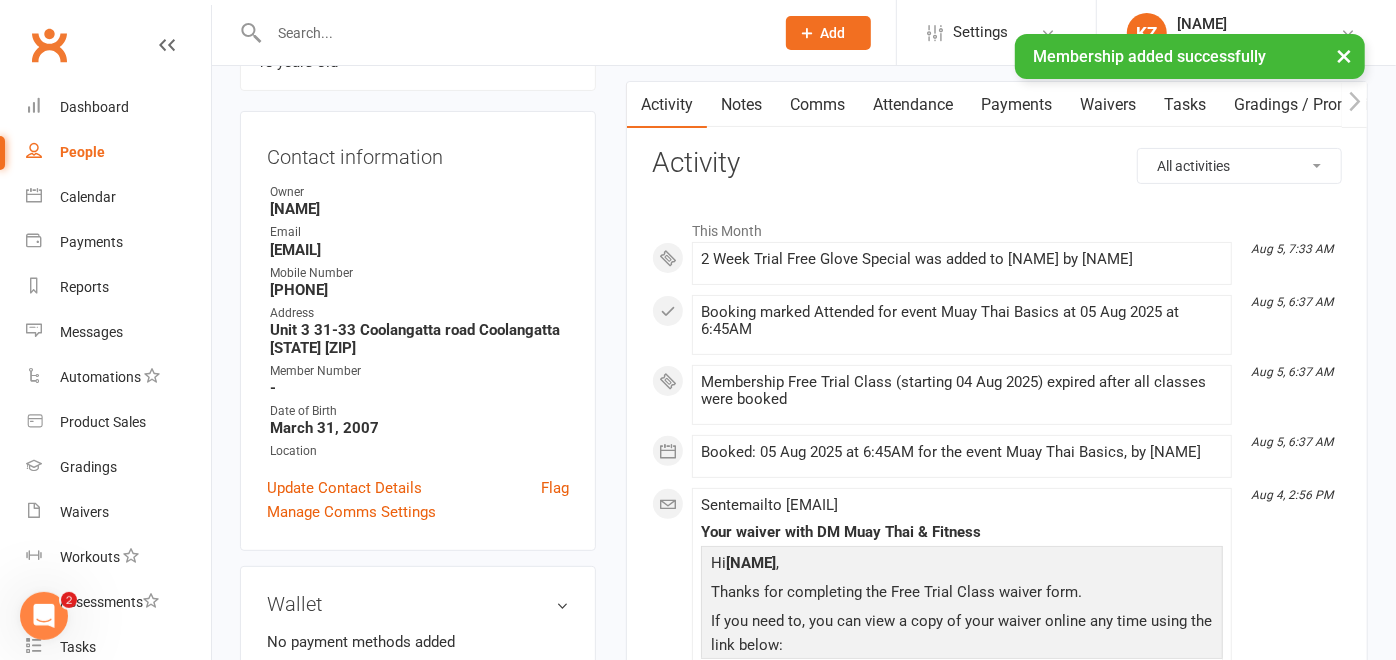scroll, scrollTop: 62, scrollLeft: 0, axis: vertical 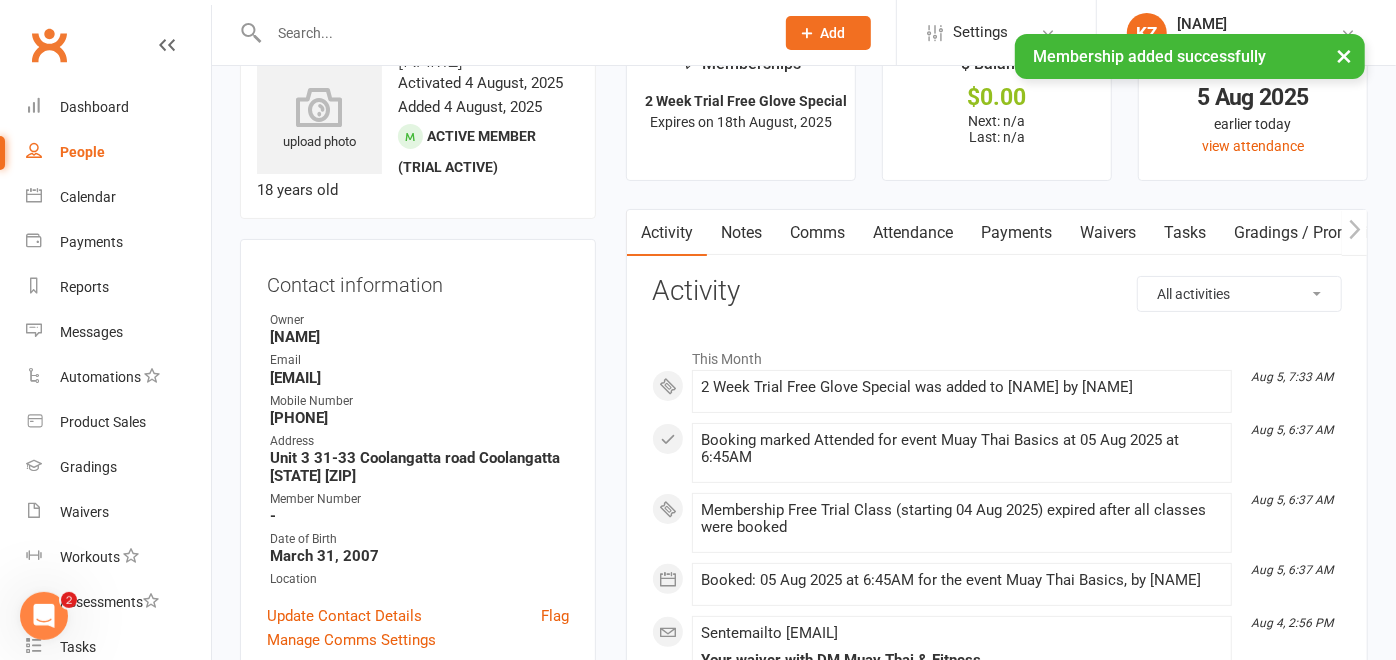 click on "Payments" at bounding box center (1016, 233) 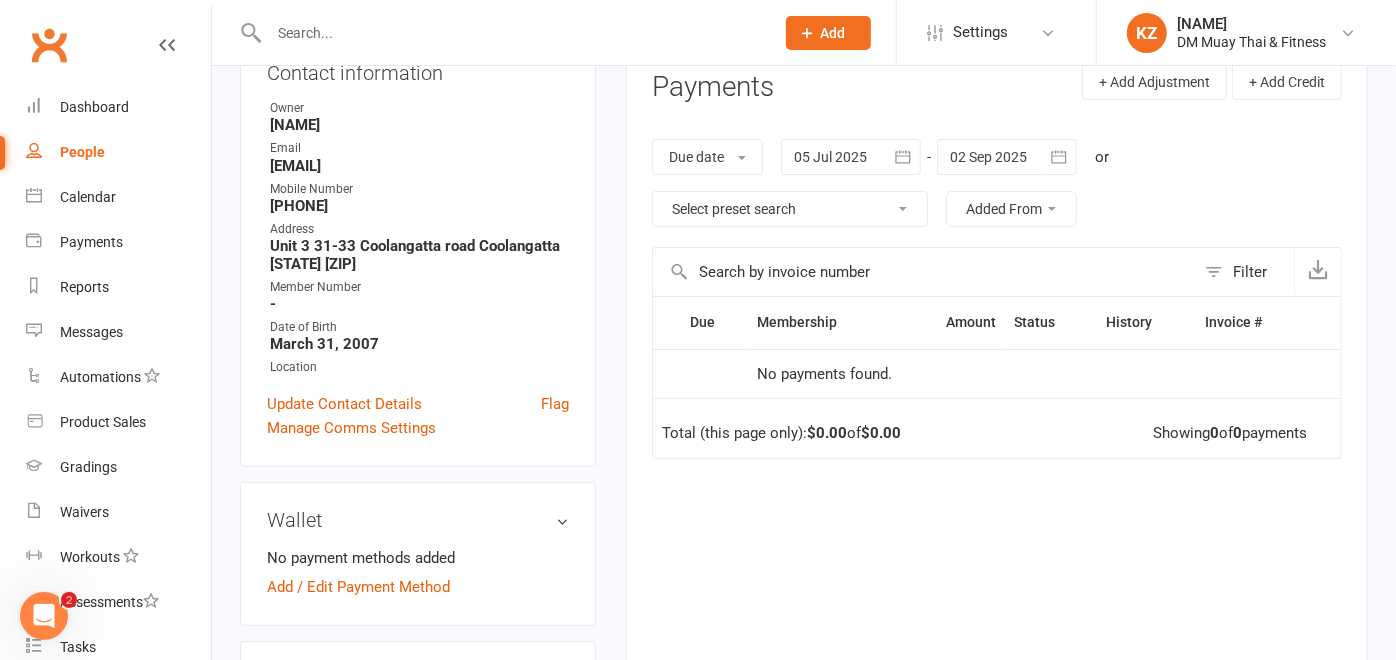 scroll, scrollTop: 275, scrollLeft: 0, axis: vertical 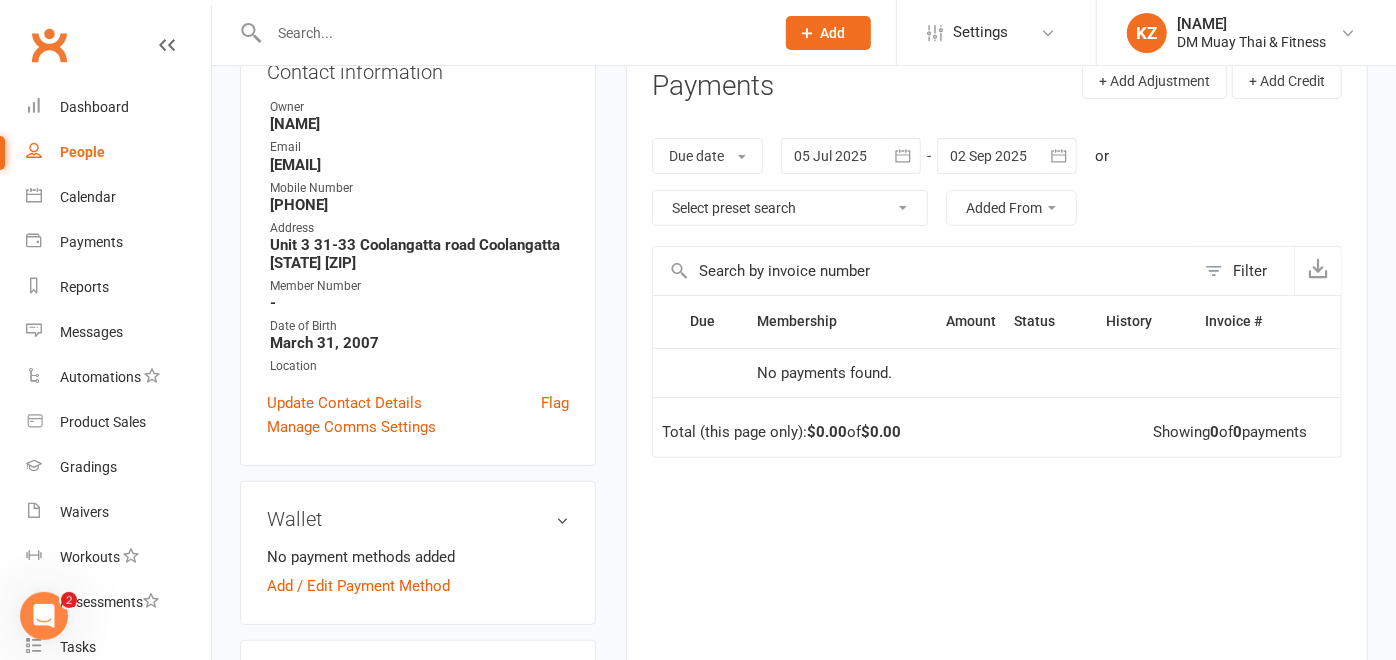 click on "Due" at bounding box center [714, 321] 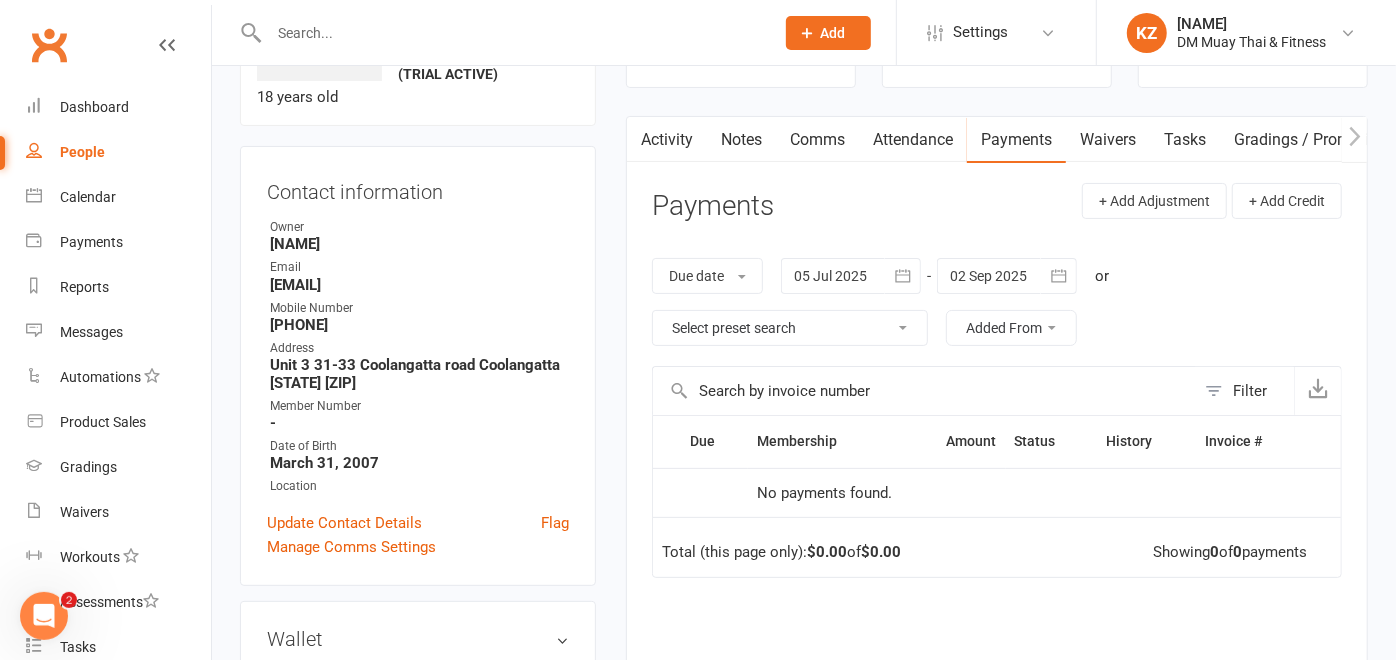 scroll, scrollTop: 133, scrollLeft: 0, axis: vertical 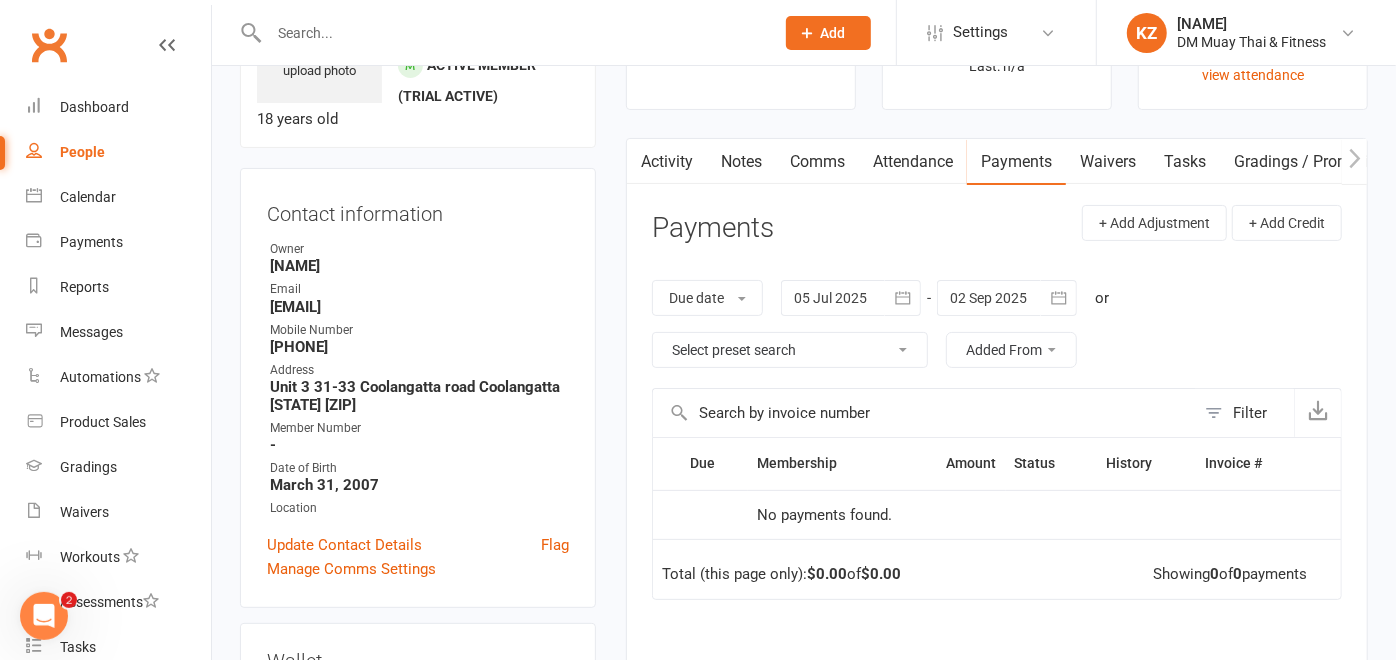 click on "Status" at bounding box center (1052, 463) 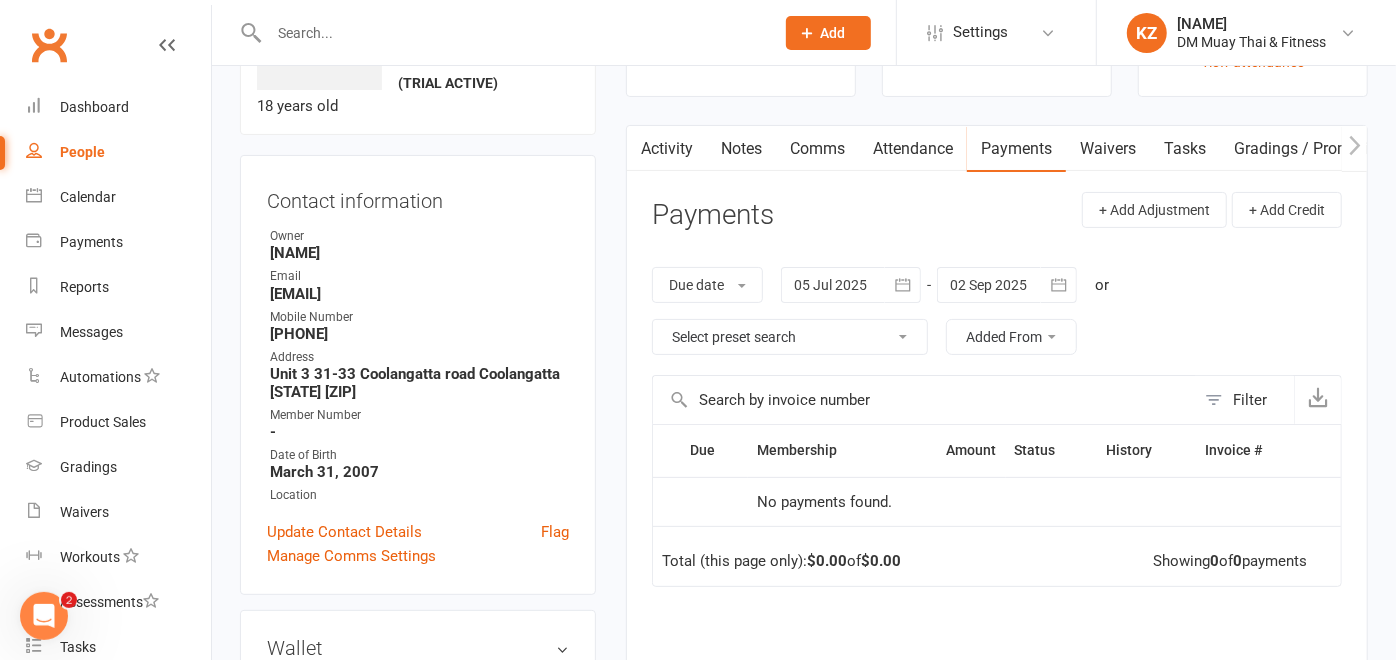 scroll, scrollTop: 172, scrollLeft: 0, axis: vertical 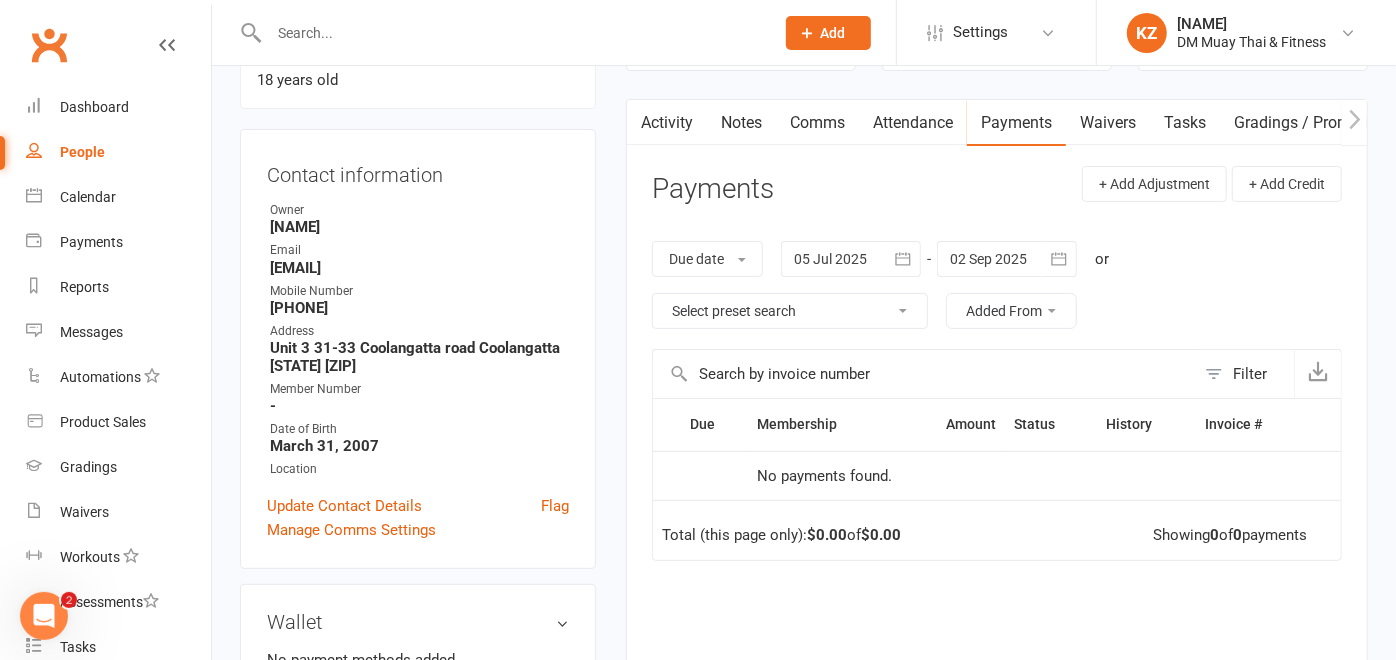 click on "Membership" at bounding box center (824, 424) 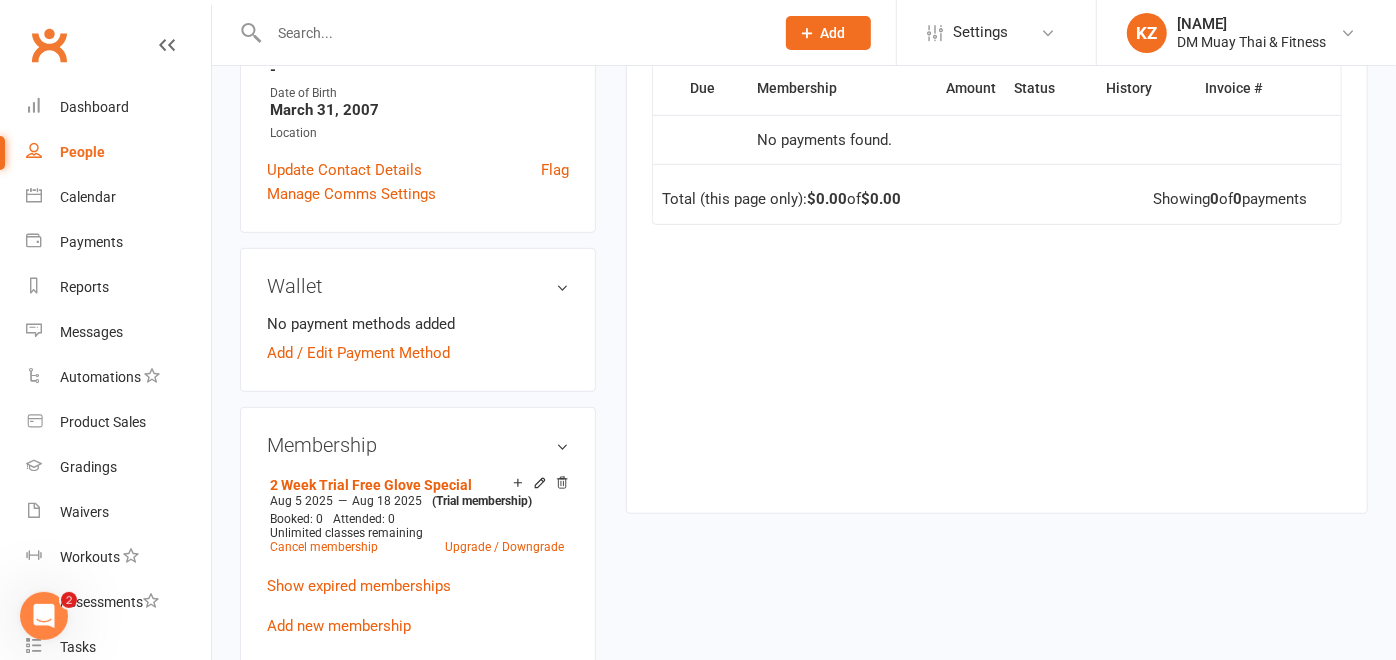 scroll, scrollTop: 506, scrollLeft: 0, axis: vertical 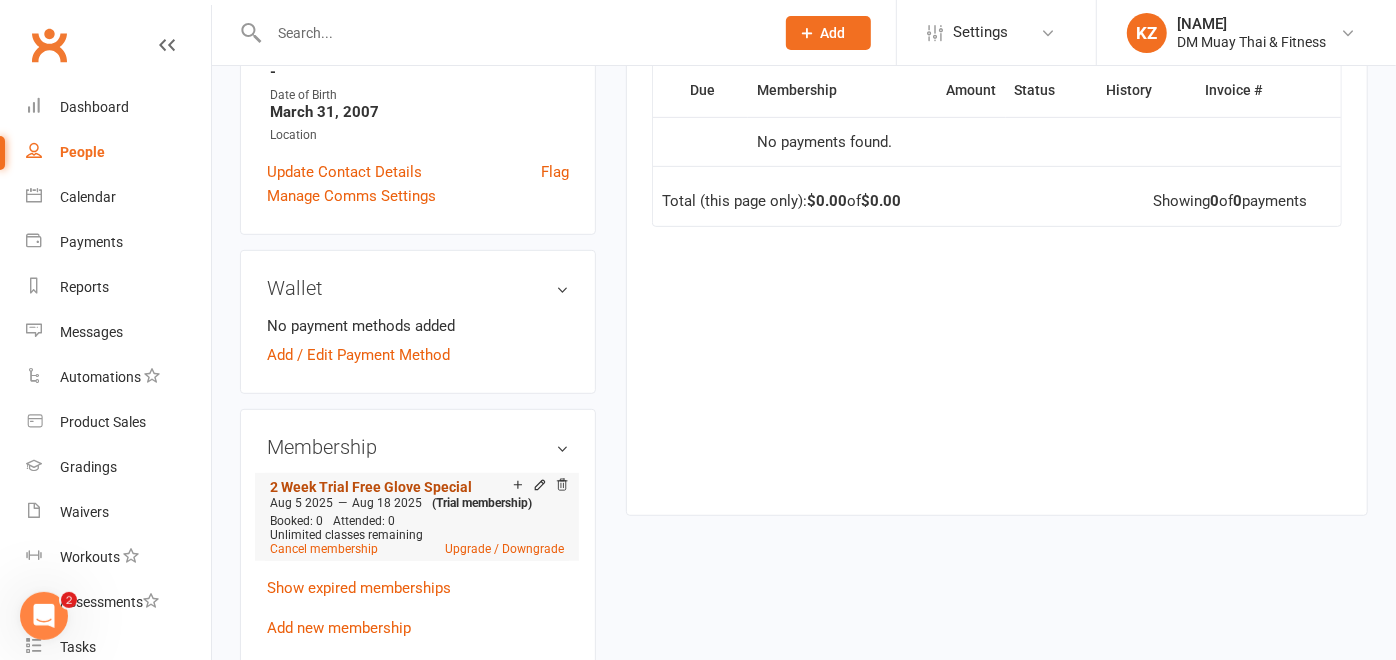 click on "2 Week Trial Free Glove Special" at bounding box center (371, 487) 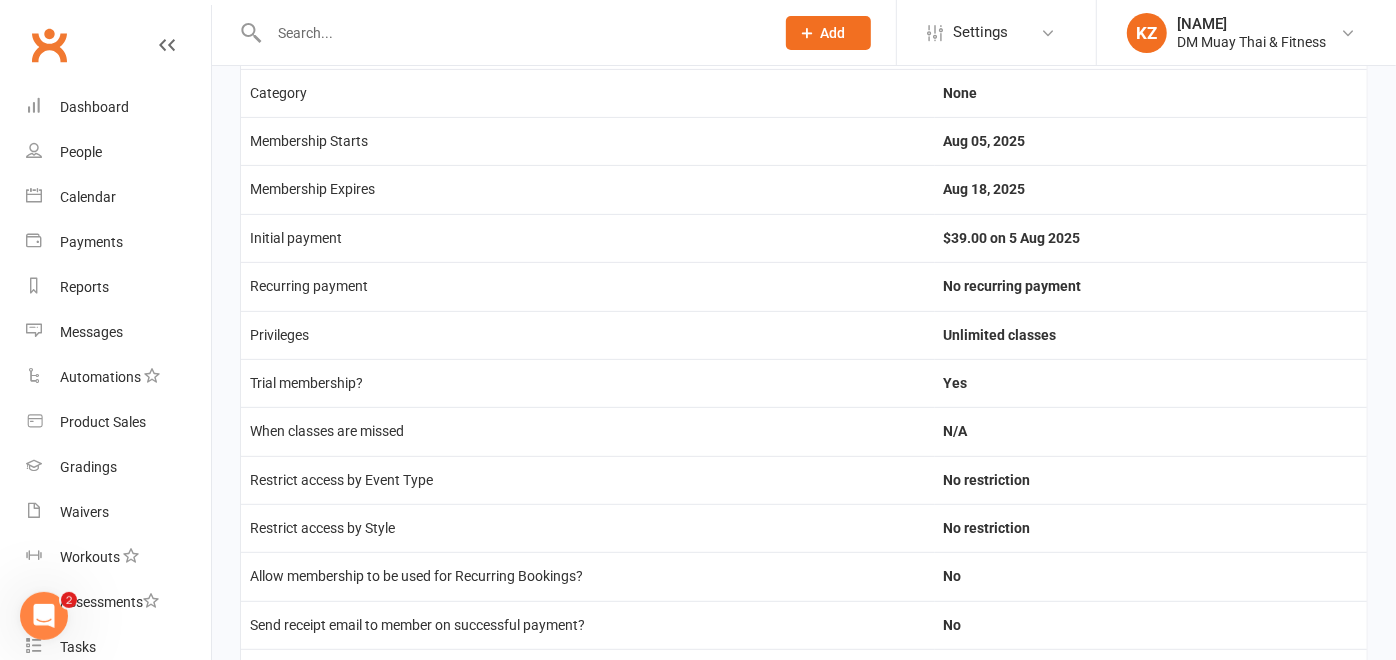 scroll, scrollTop: 77, scrollLeft: 0, axis: vertical 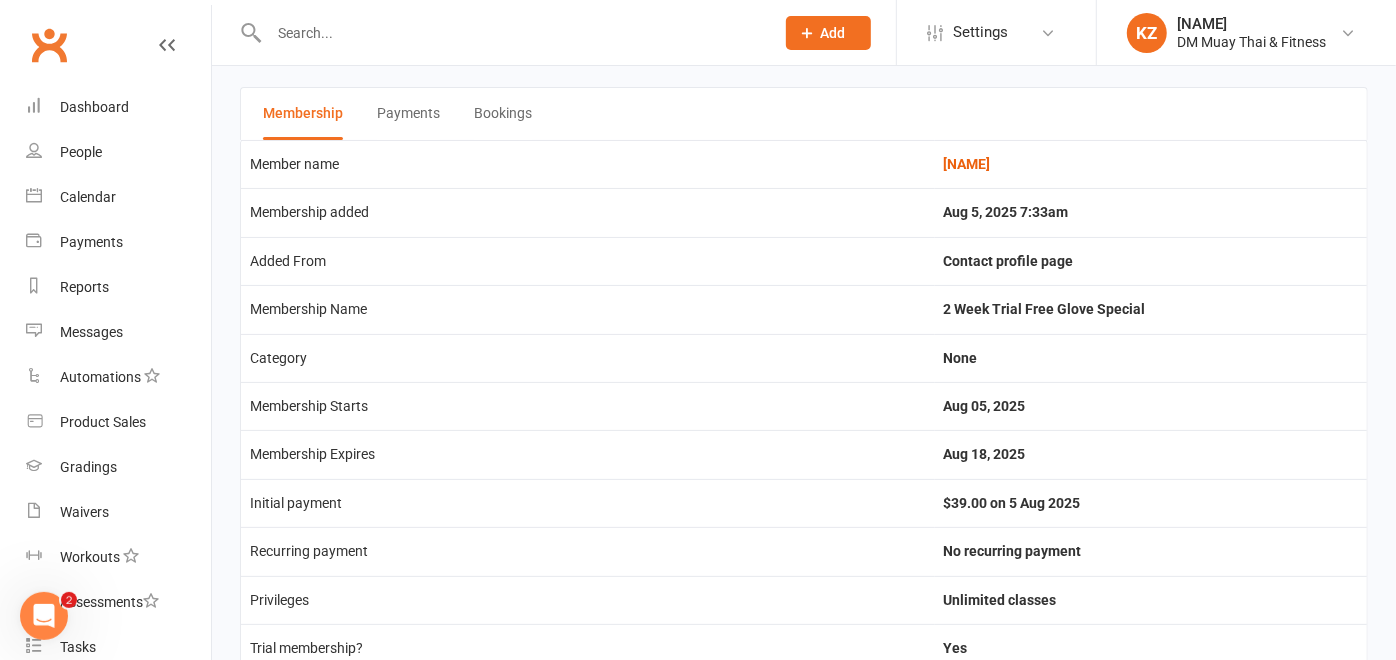 click on "Payments" at bounding box center [408, 114] 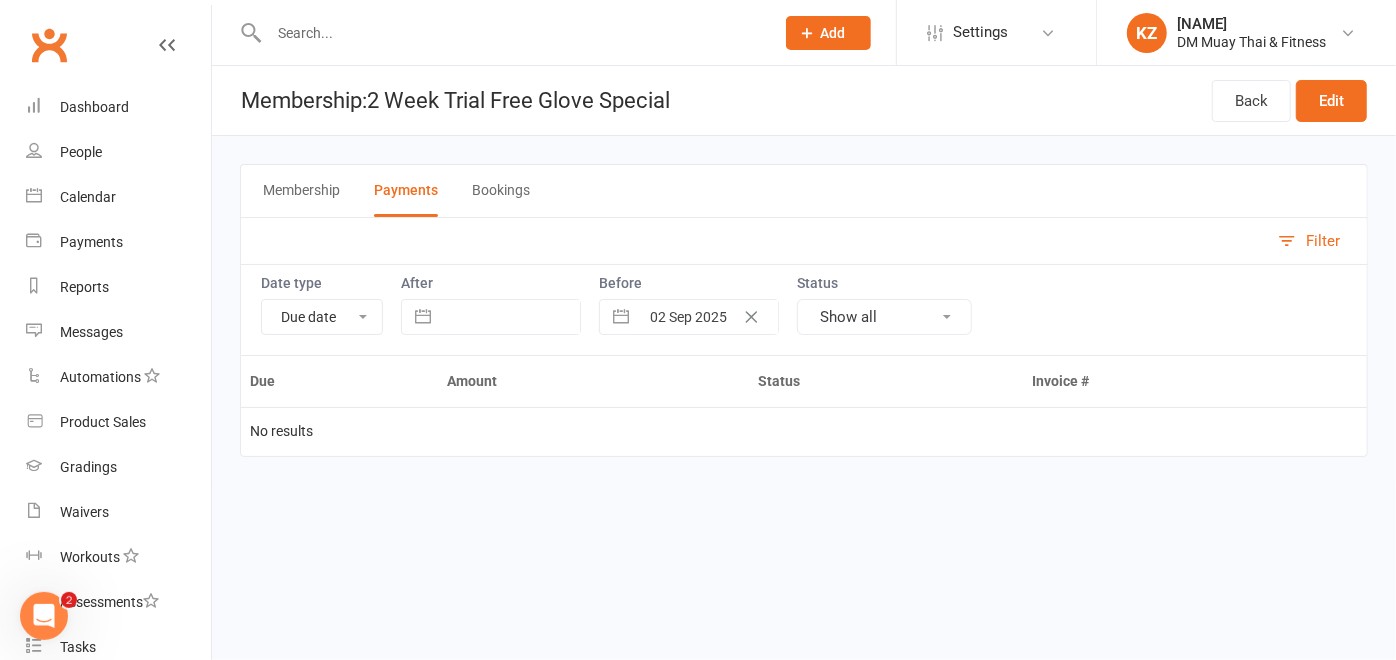 scroll, scrollTop: 0, scrollLeft: 0, axis: both 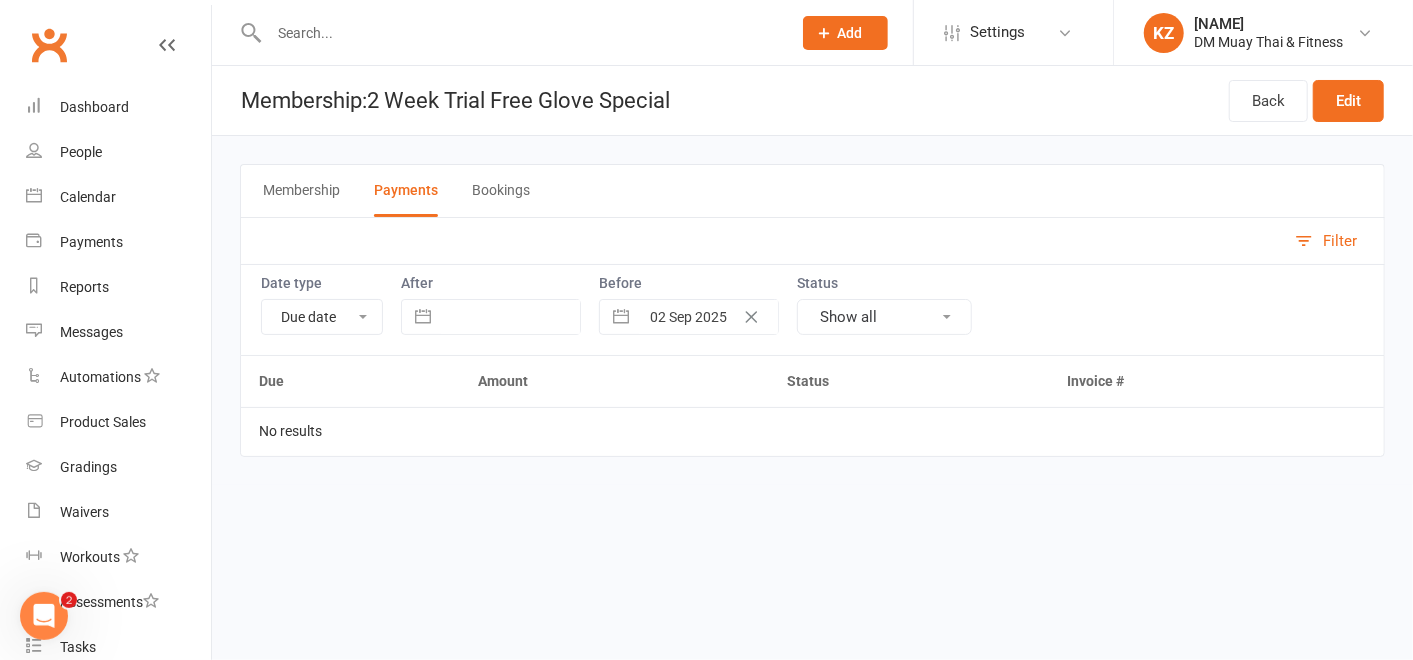 click on "Due date Date paid Date failed" at bounding box center (322, 317) 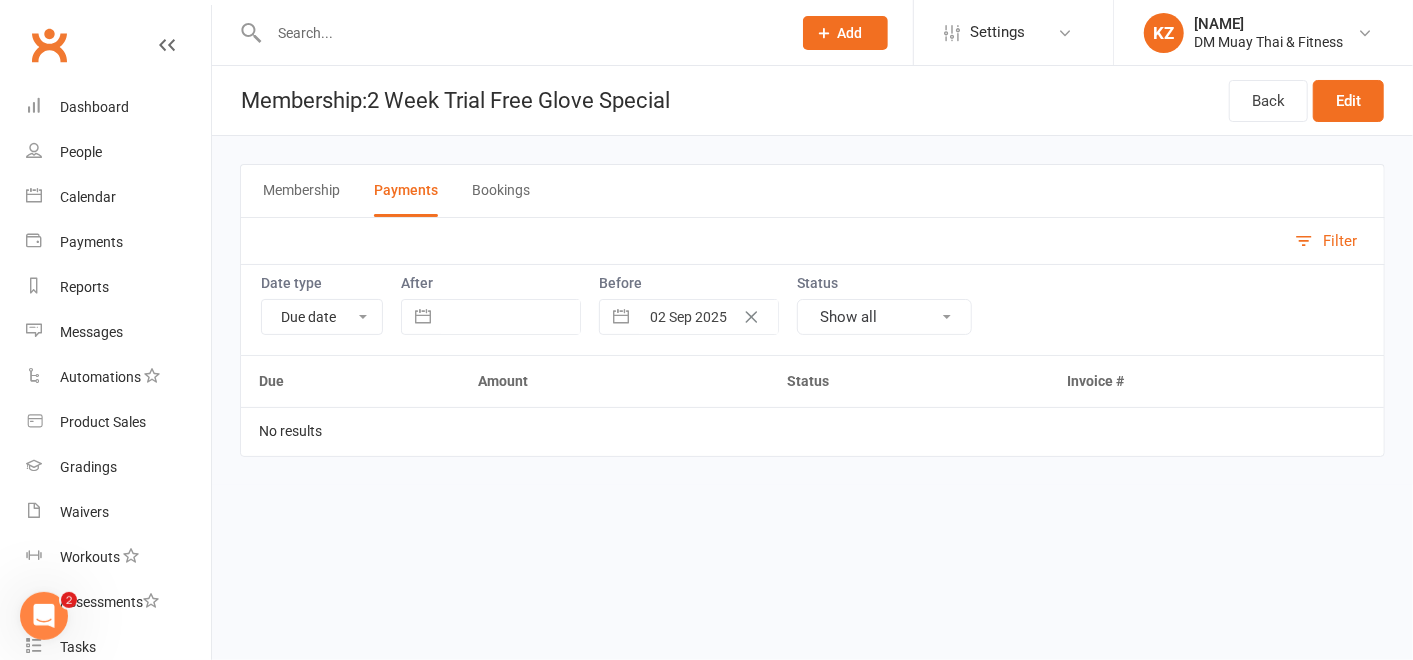 select on "paid" 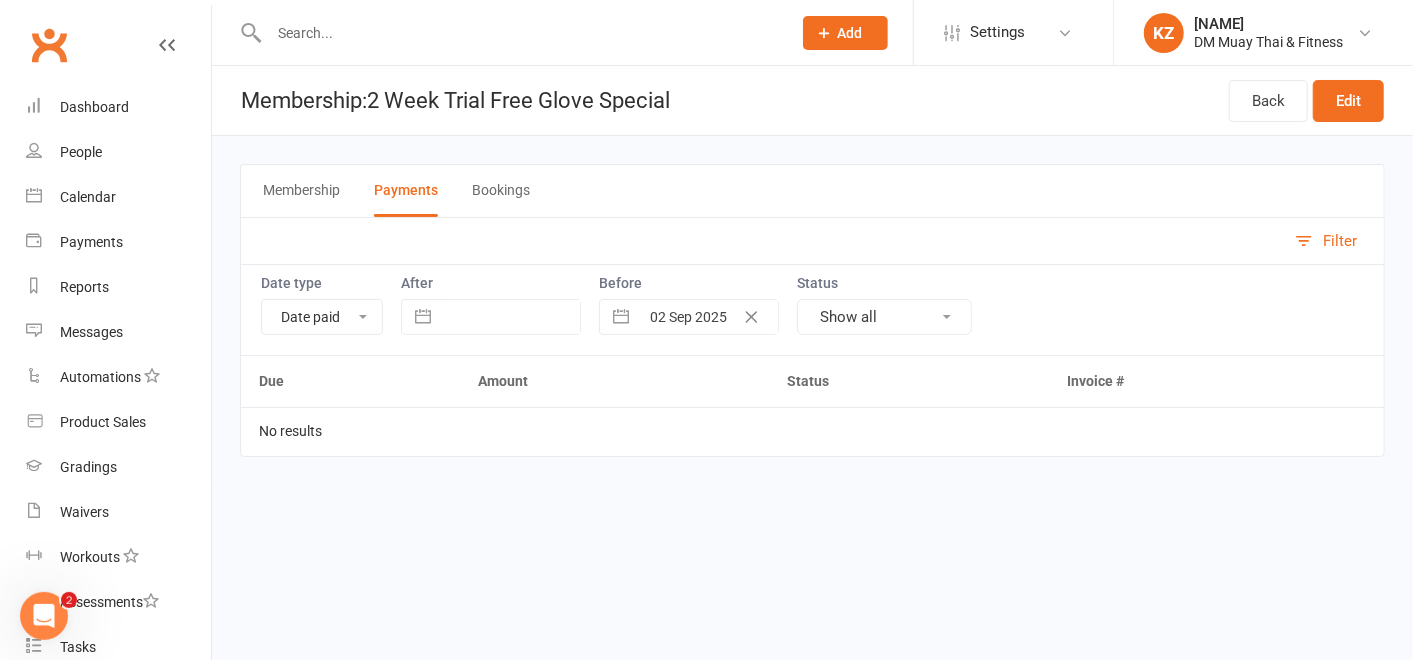 click on "Due date Date paid Date failed" at bounding box center (322, 317) 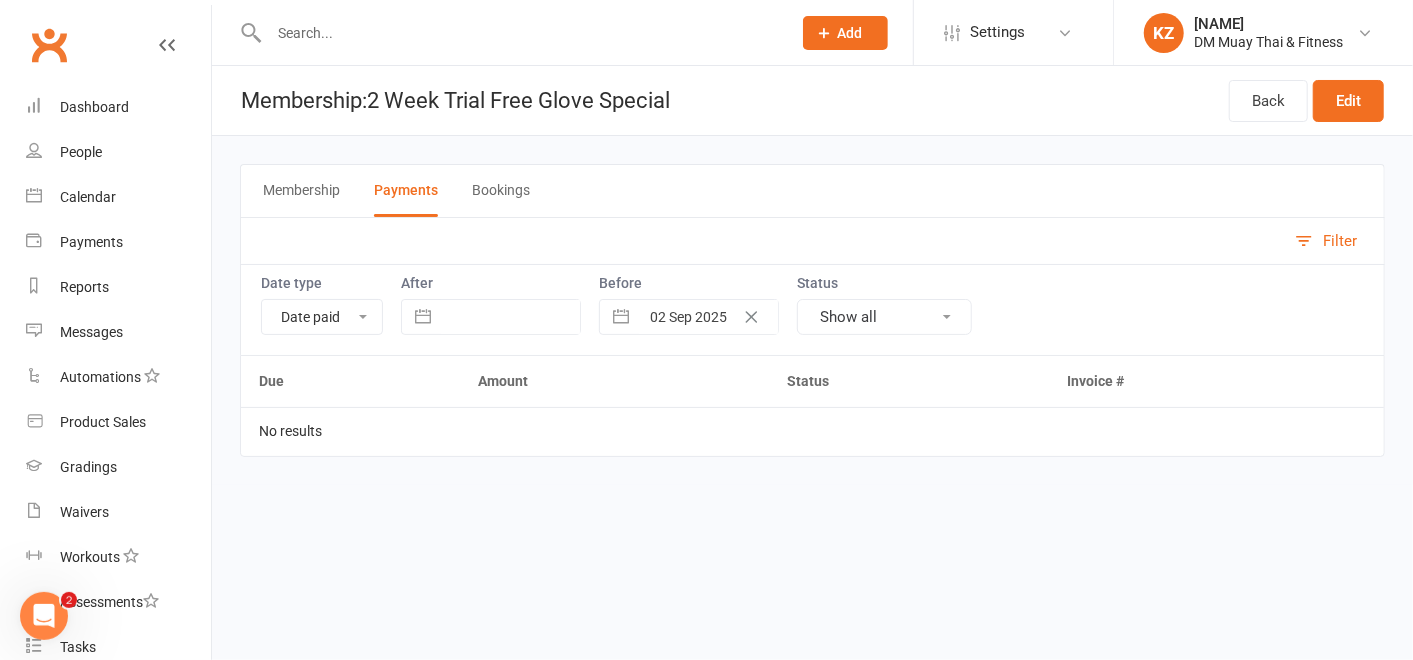 click on "Bookings" at bounding box center (501, 191) 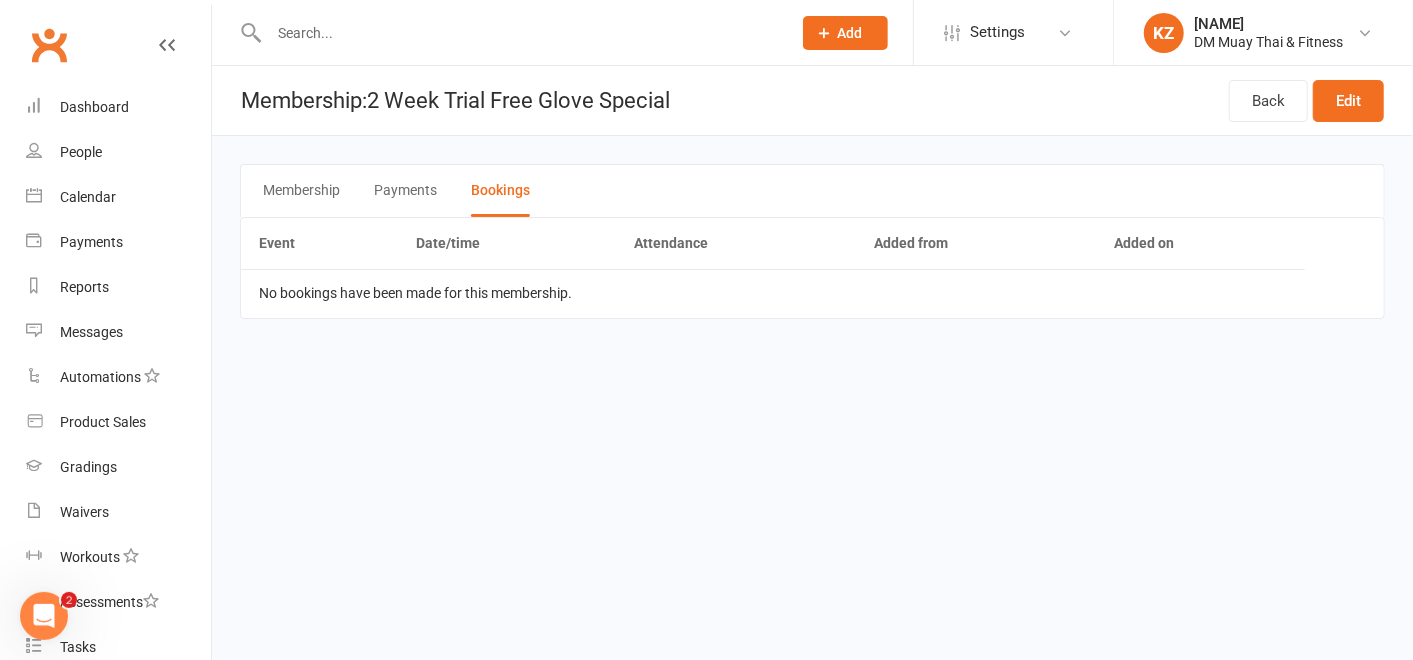 click on "Membership Payments Bookings" at bounding box center [812, 190] 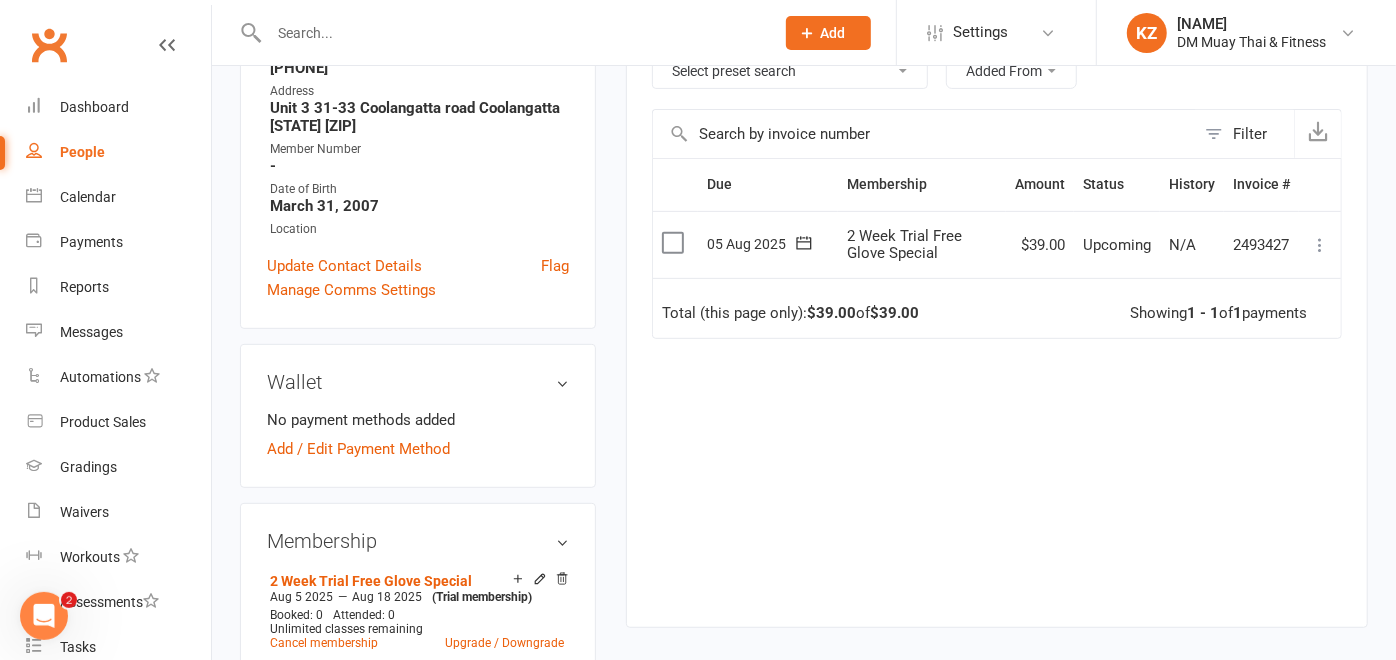 scroll, scrollTop: 417, scrollLeft: 0, axis: vertical 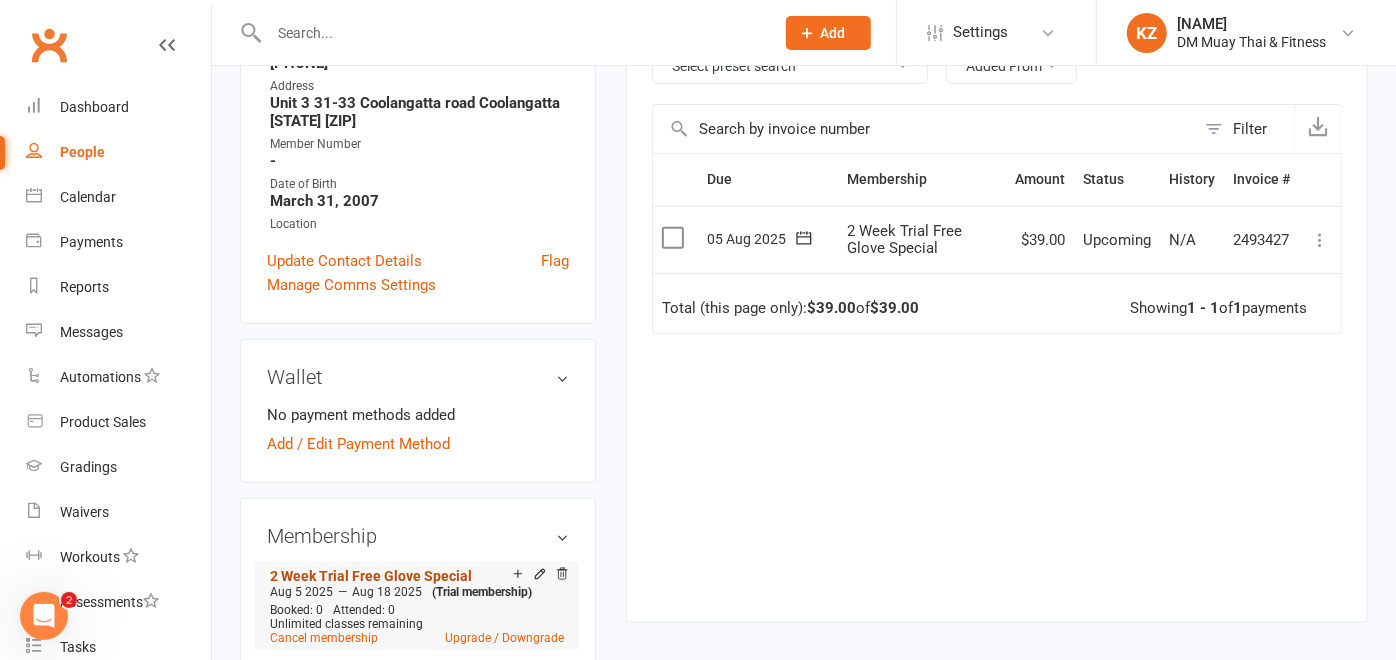 click on "2 Week Trial Free Glove Special" at bounding box center [371, 576] 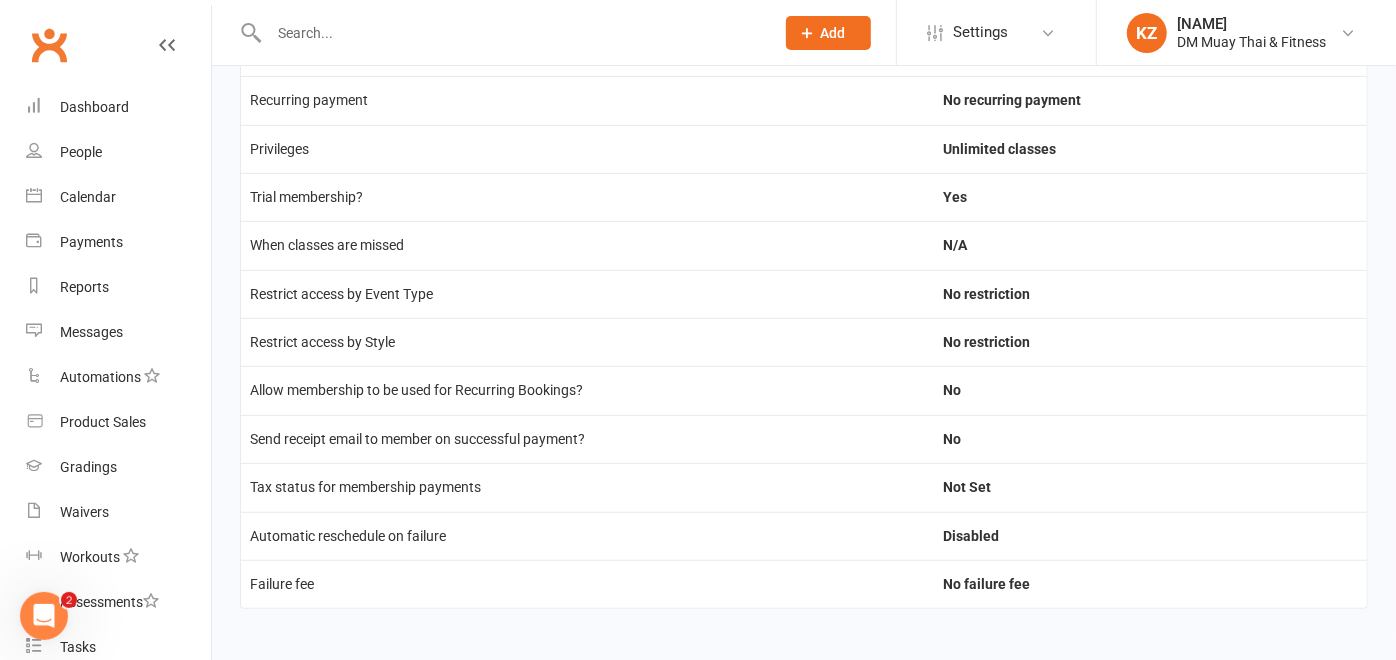 scroll, scrollTop: 0, scrollLeft: 0, axis: both 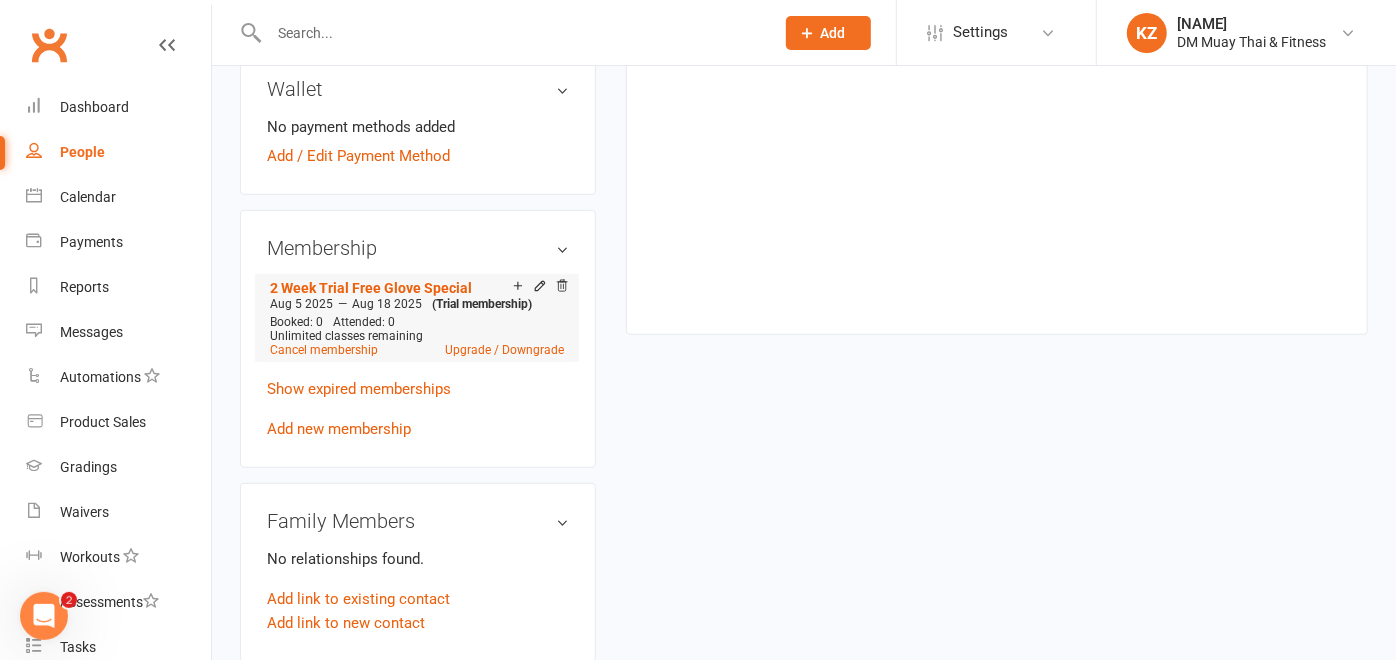 click on "2 Week Trial Free Glove Special Aug 5 2025 — Aug 18 2025 (Trial membership) Booked: 0 Attended: 0 Unlimited classes remaining   Cancel membership Upgrade / Downgrade" at bounding box center [417, 318] 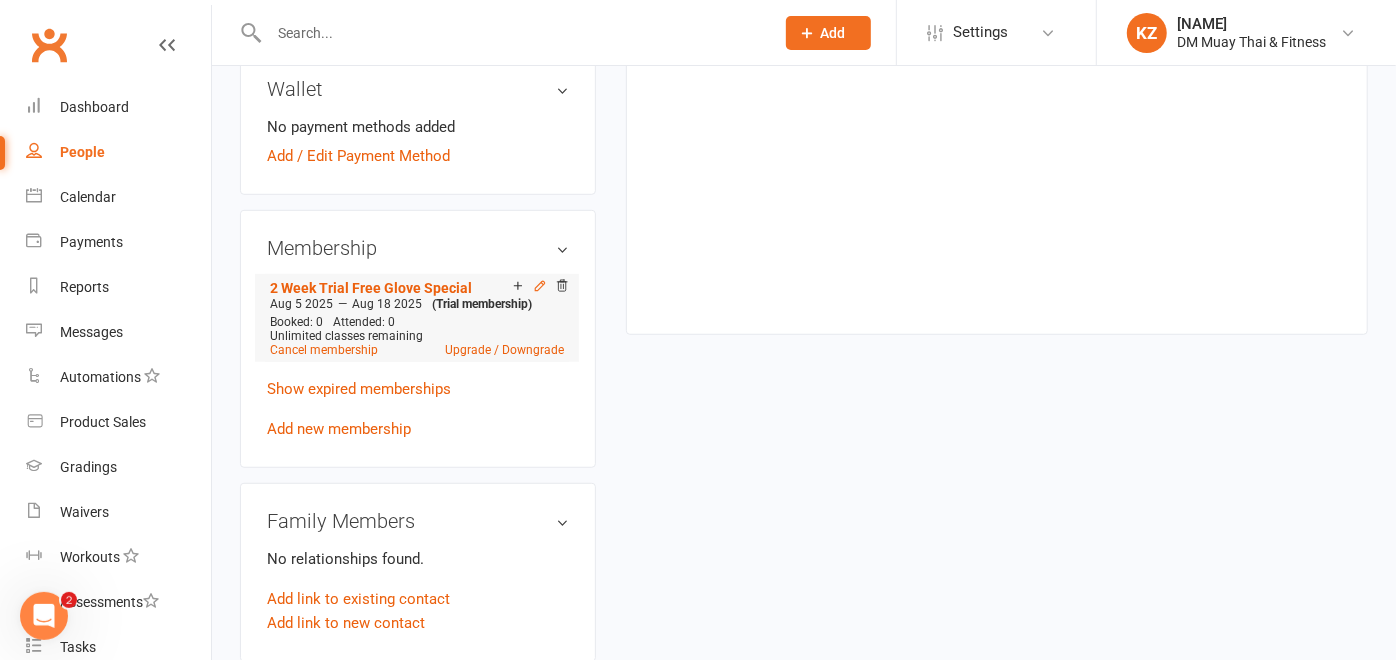 click 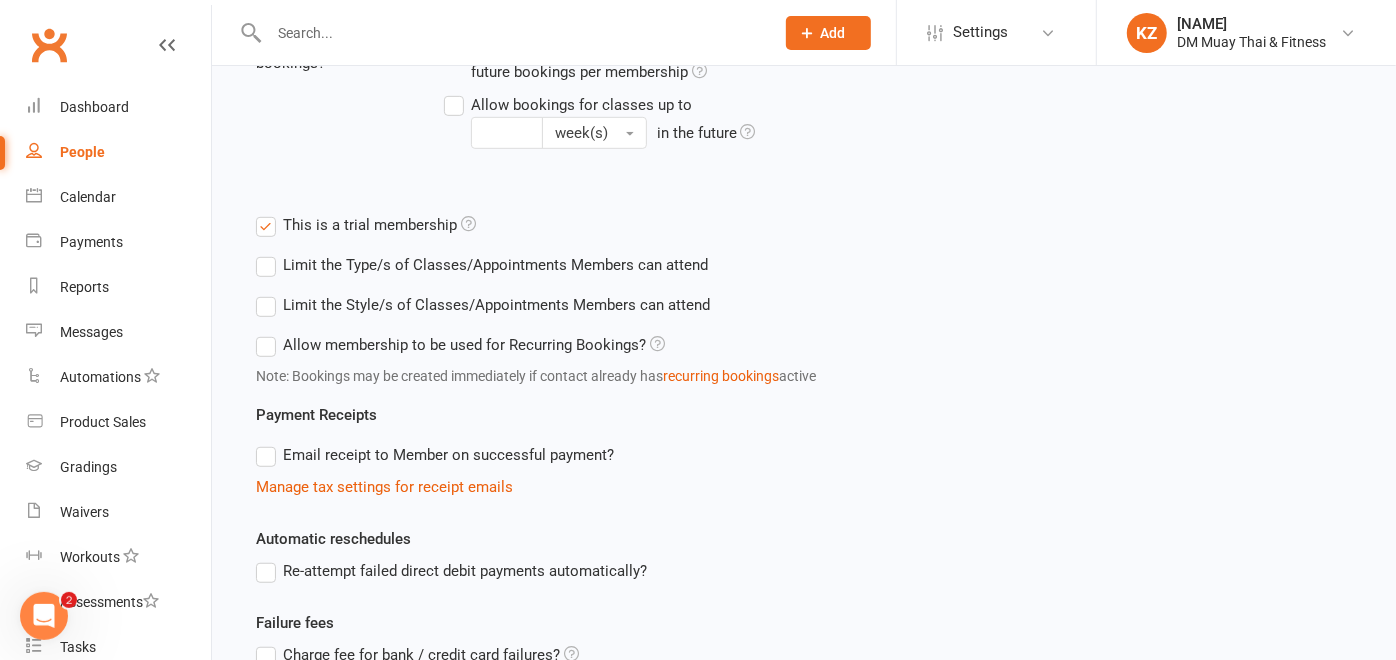scroll, scrollTop: 839, scrollLeft: 0, axis: vertical 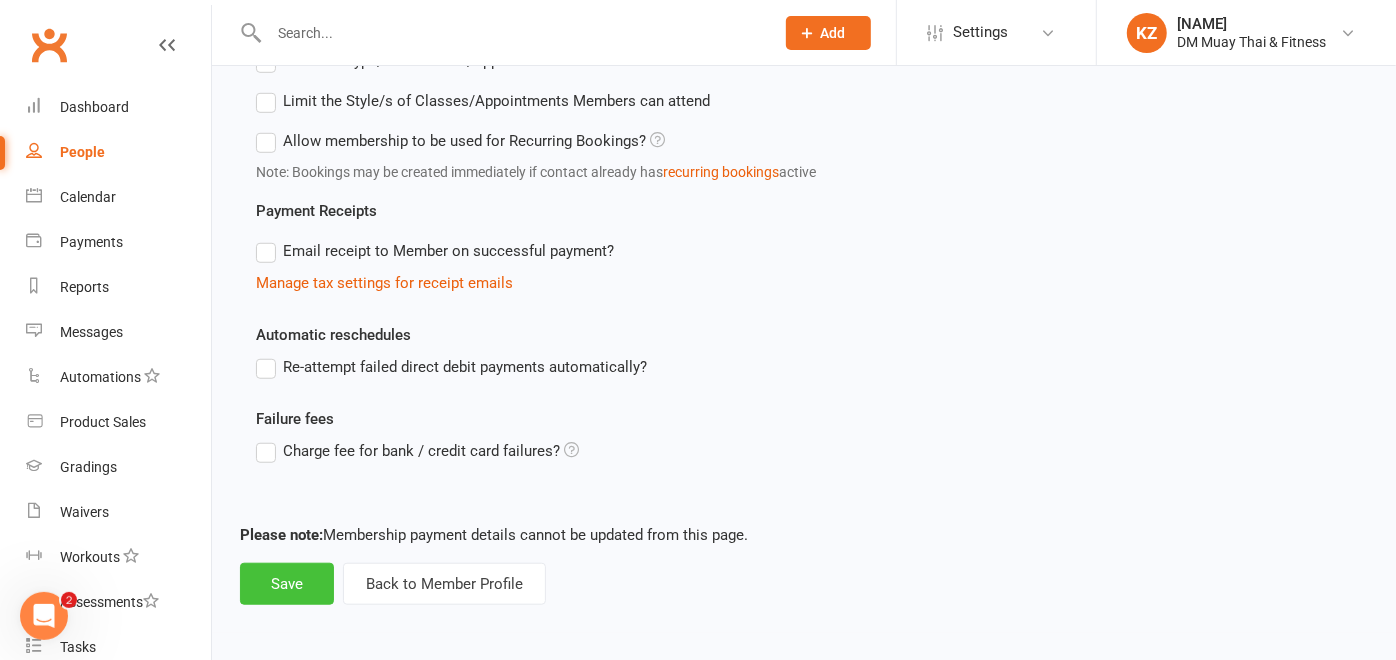 click on "Save" at bounding box center [287, 584] 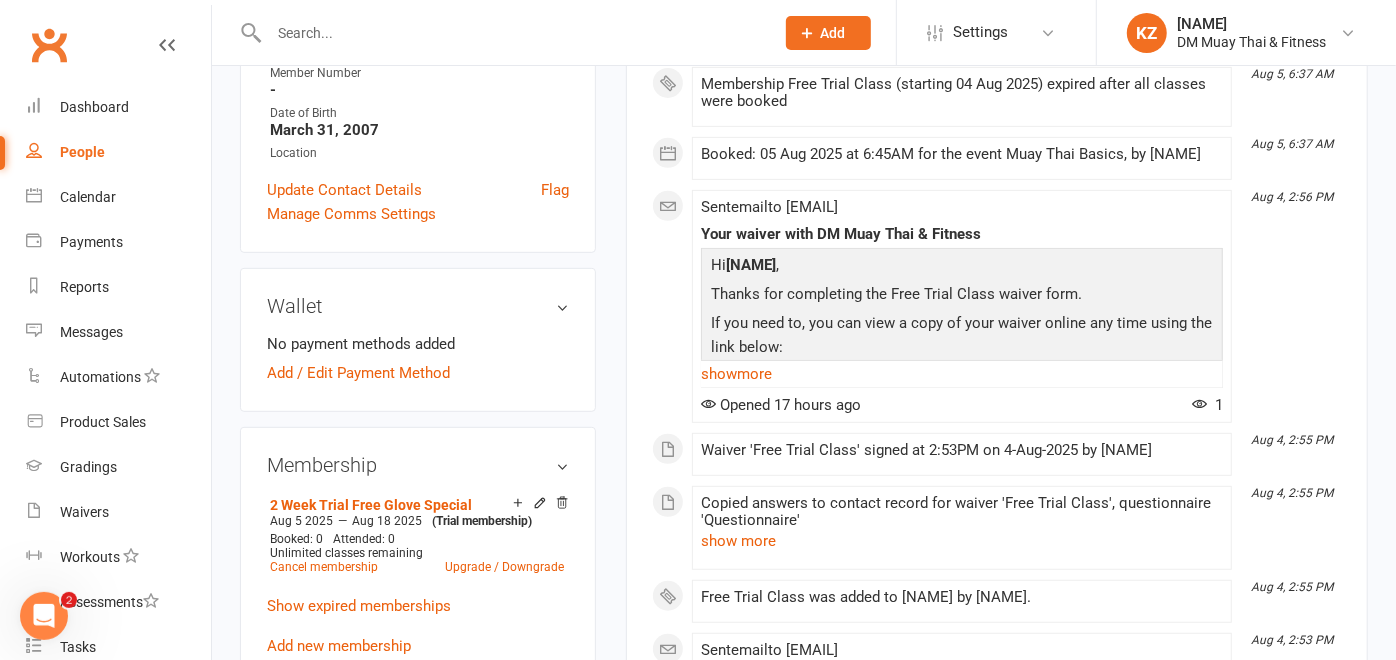scroll, scrollTop: 491, scrollLeft: 0, axis: vertical 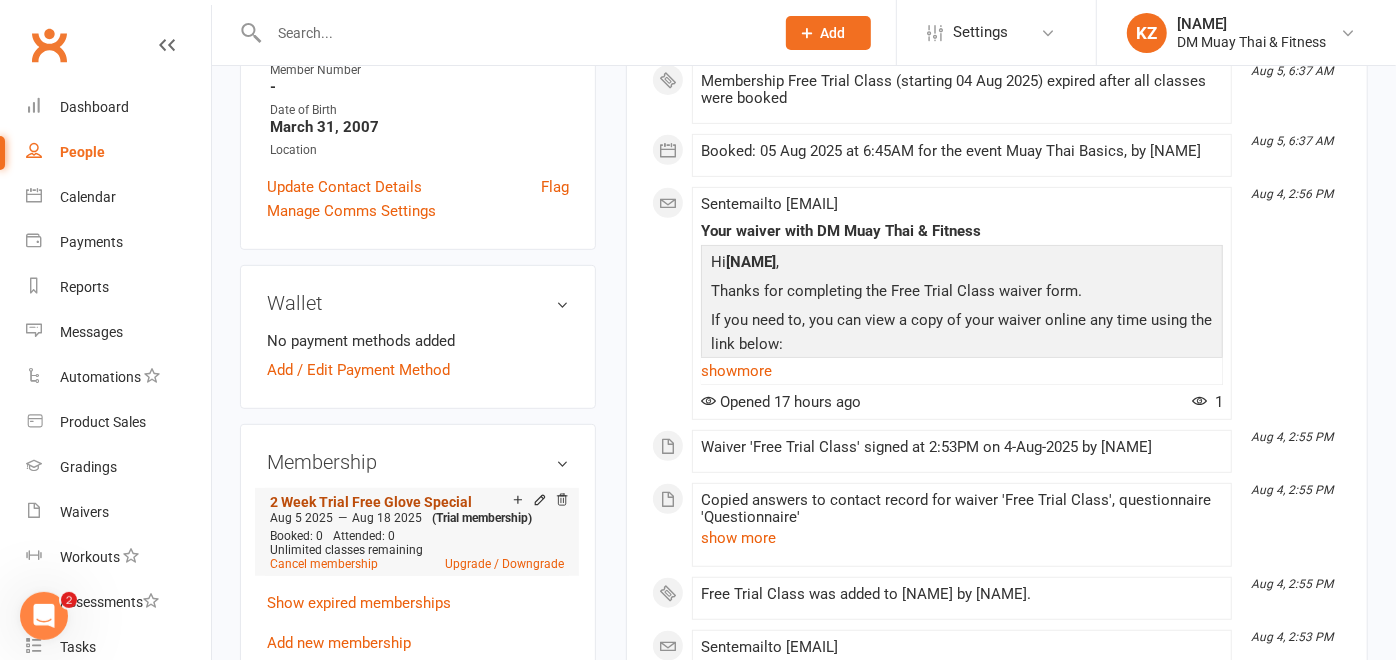 click on "2 Week Trial Free Glove Special" at bounding box center [371, 502] 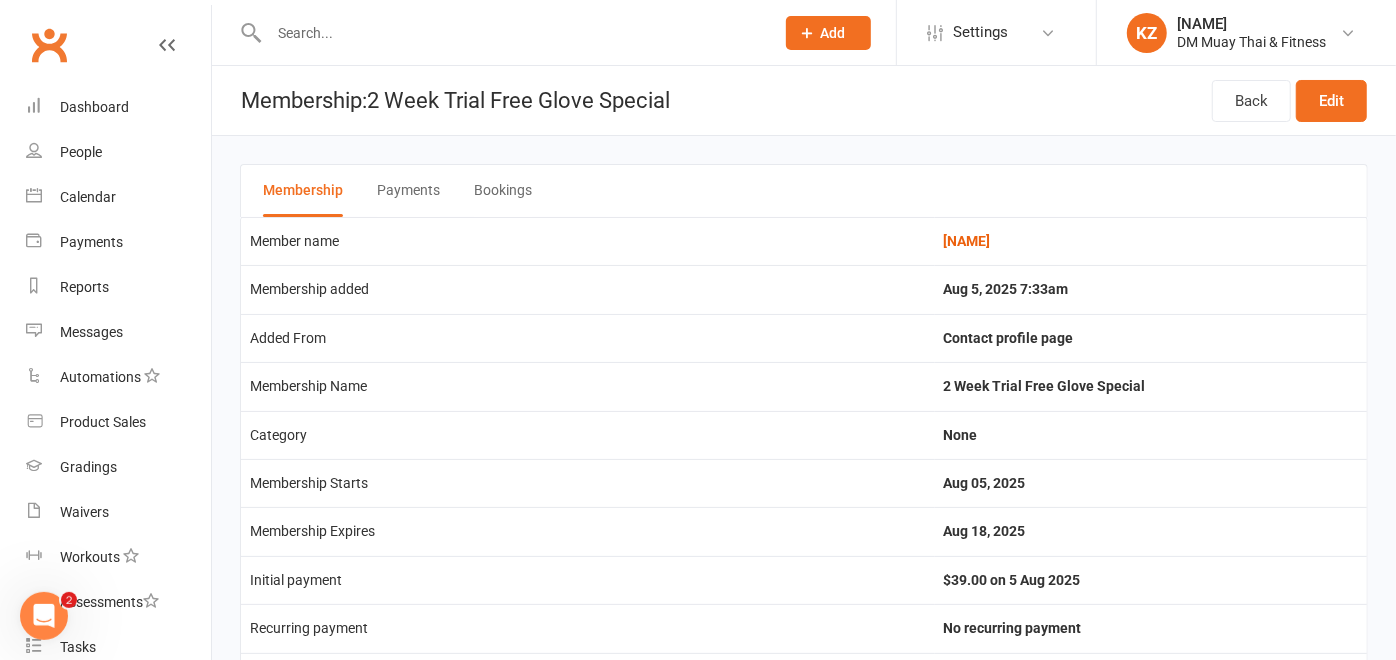 scroll, scrollTop: 39, scrollLeft: 0, axis: vertical 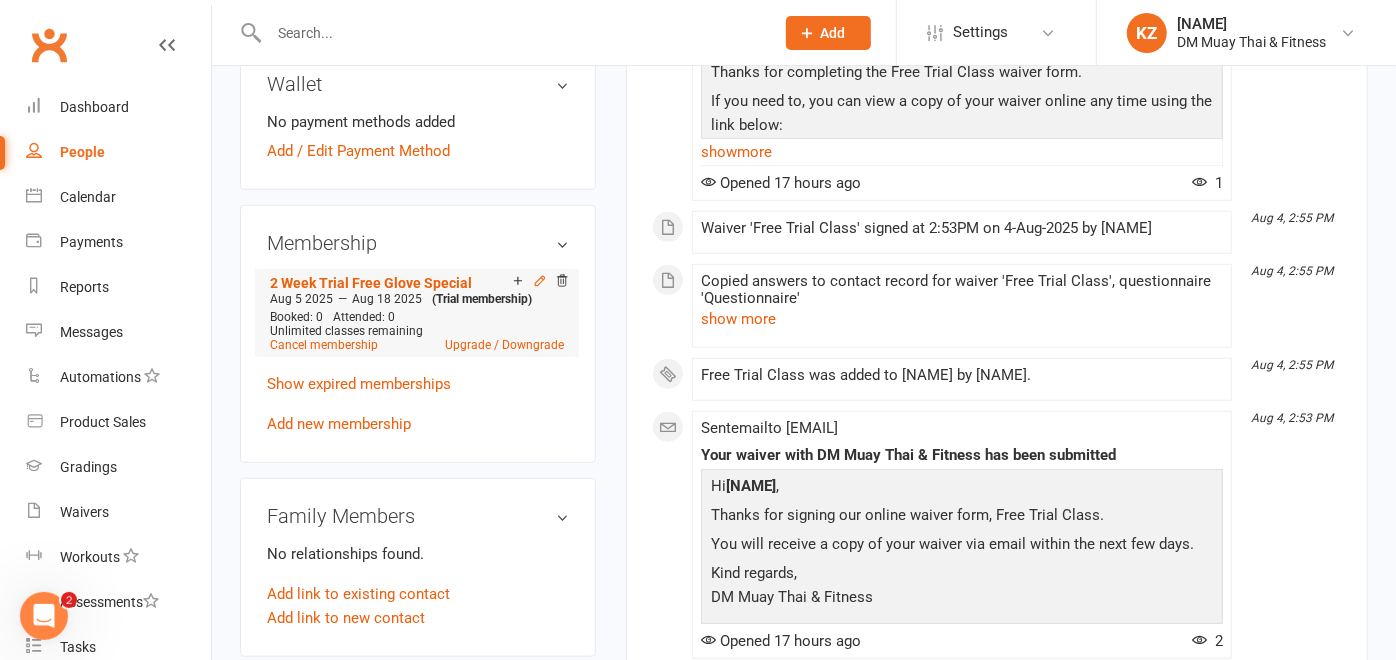 click 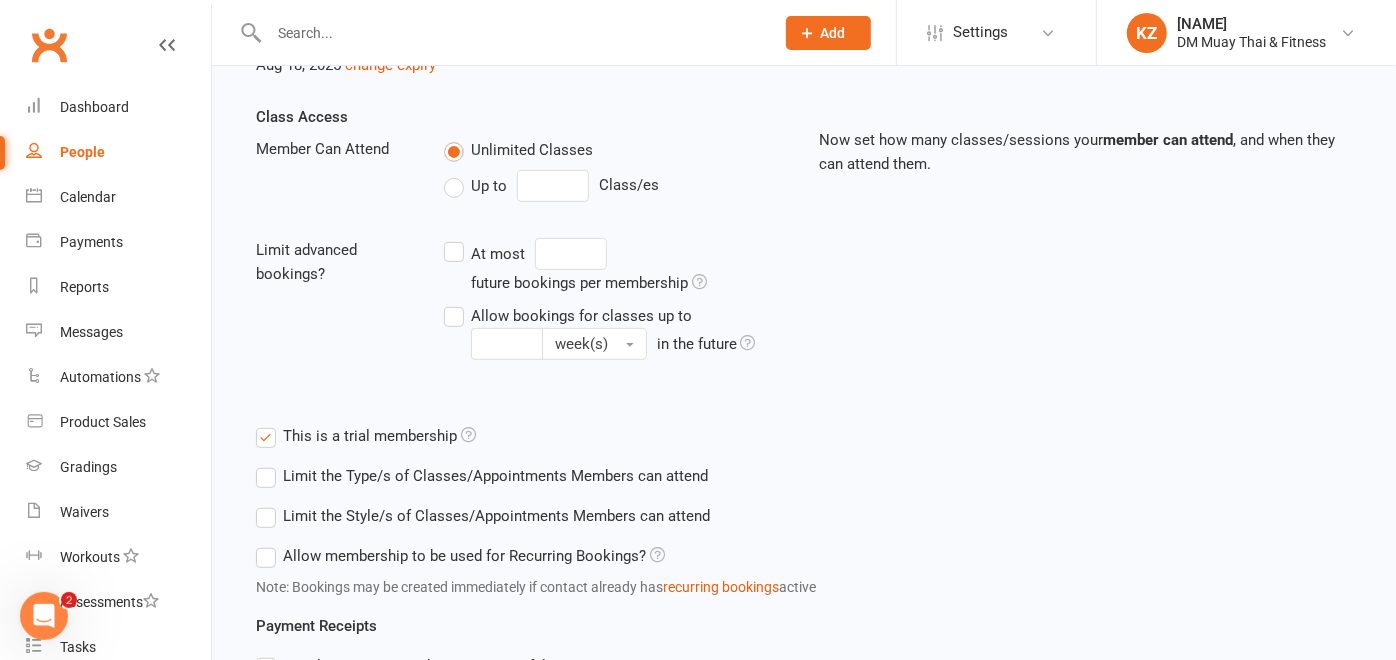 scroll, scrollTop: 433, scrollLeft: 0, axis: vertical 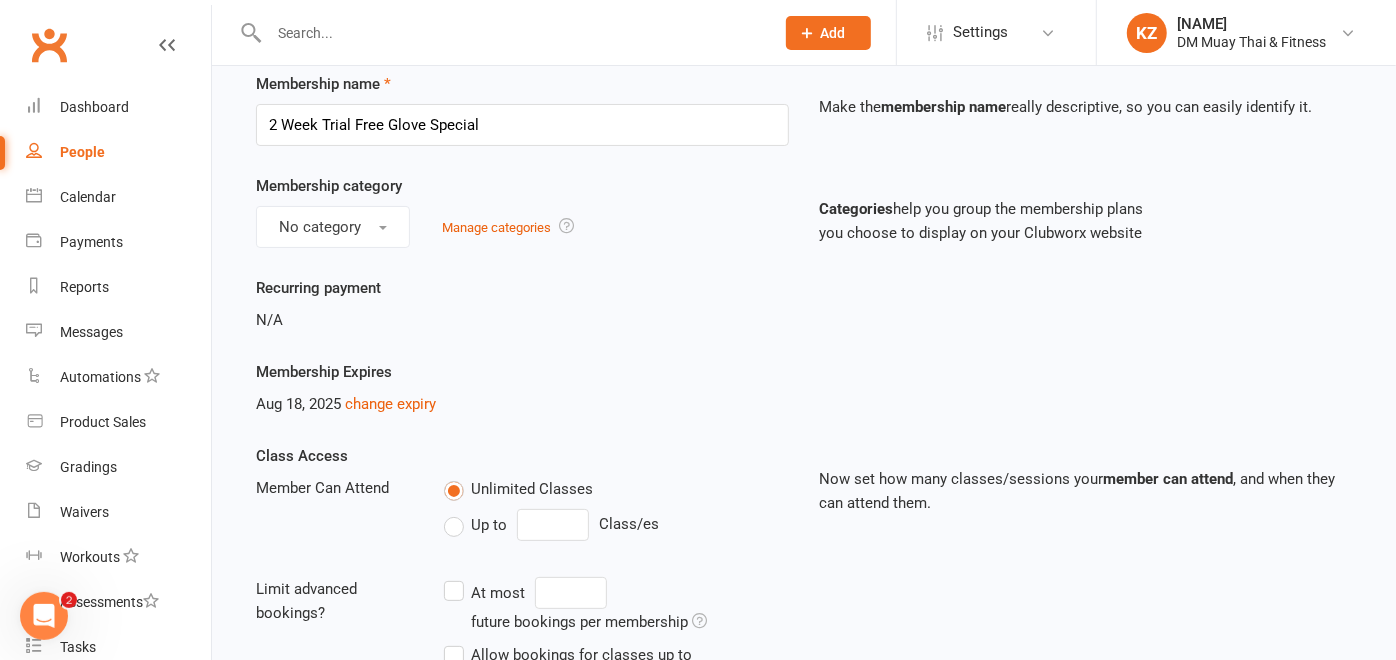 click on "Membership Expires Aug 18, 2025   change expiry" at bounding box center (804, 402) 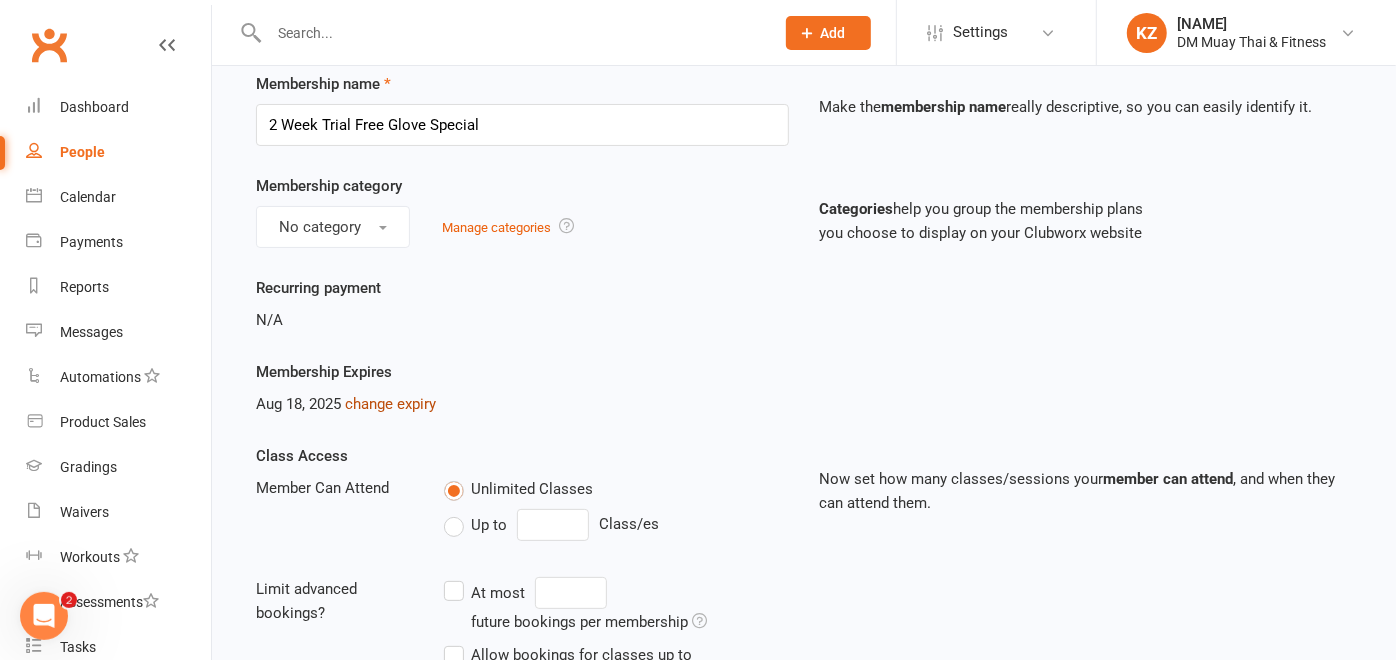 click on "change expiry" at bounding box center (390, 404) 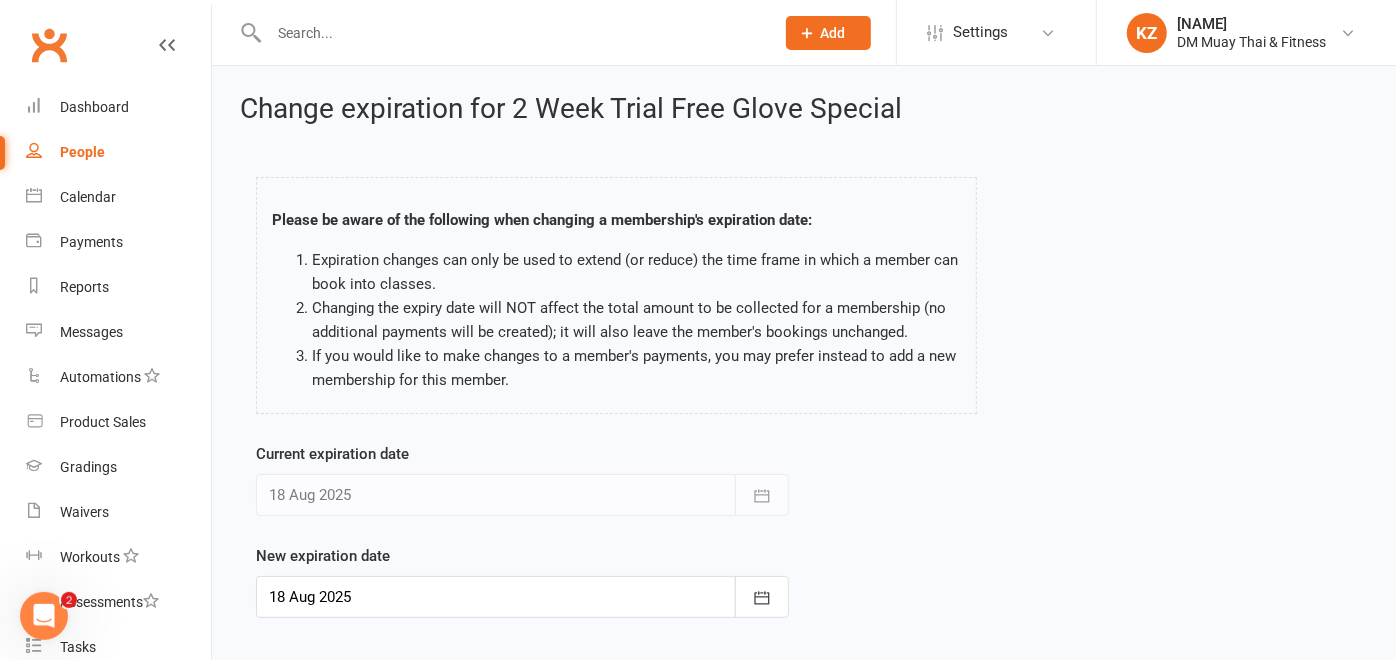 scroll, scrollTop: 114, scrollLeft: 0, axis: vertical 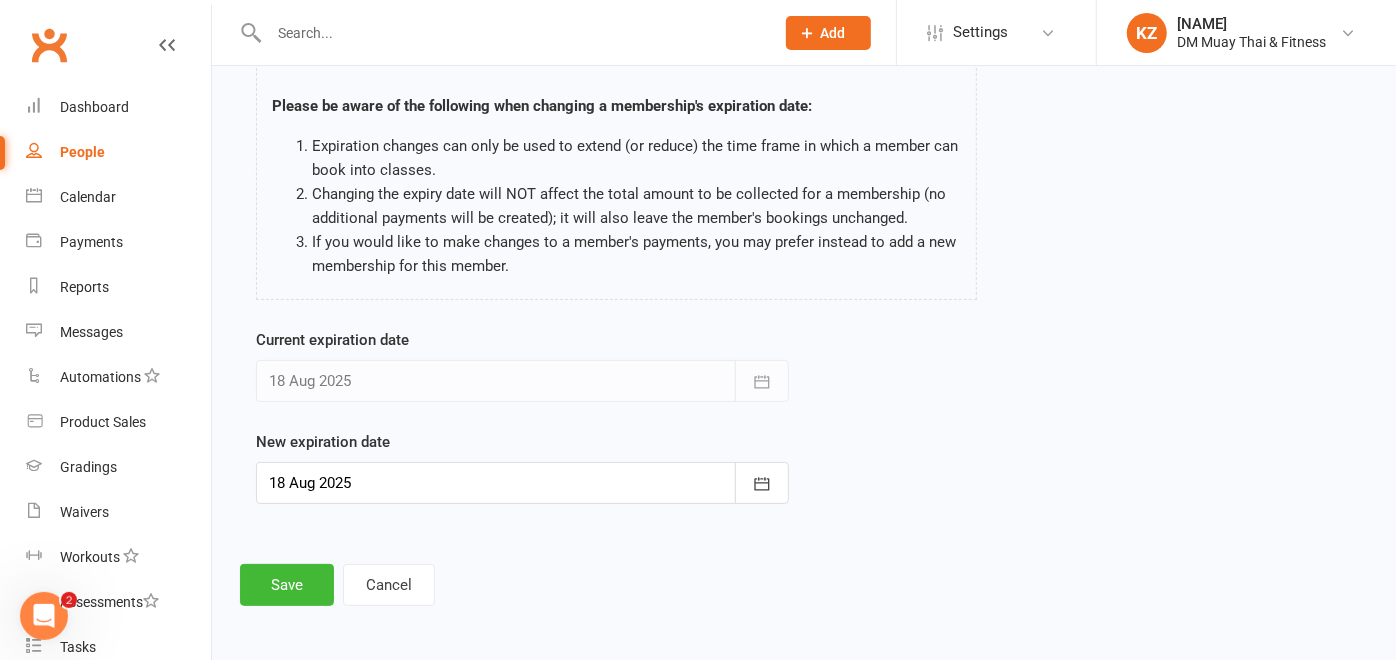 click at bounding box center [522, 483] 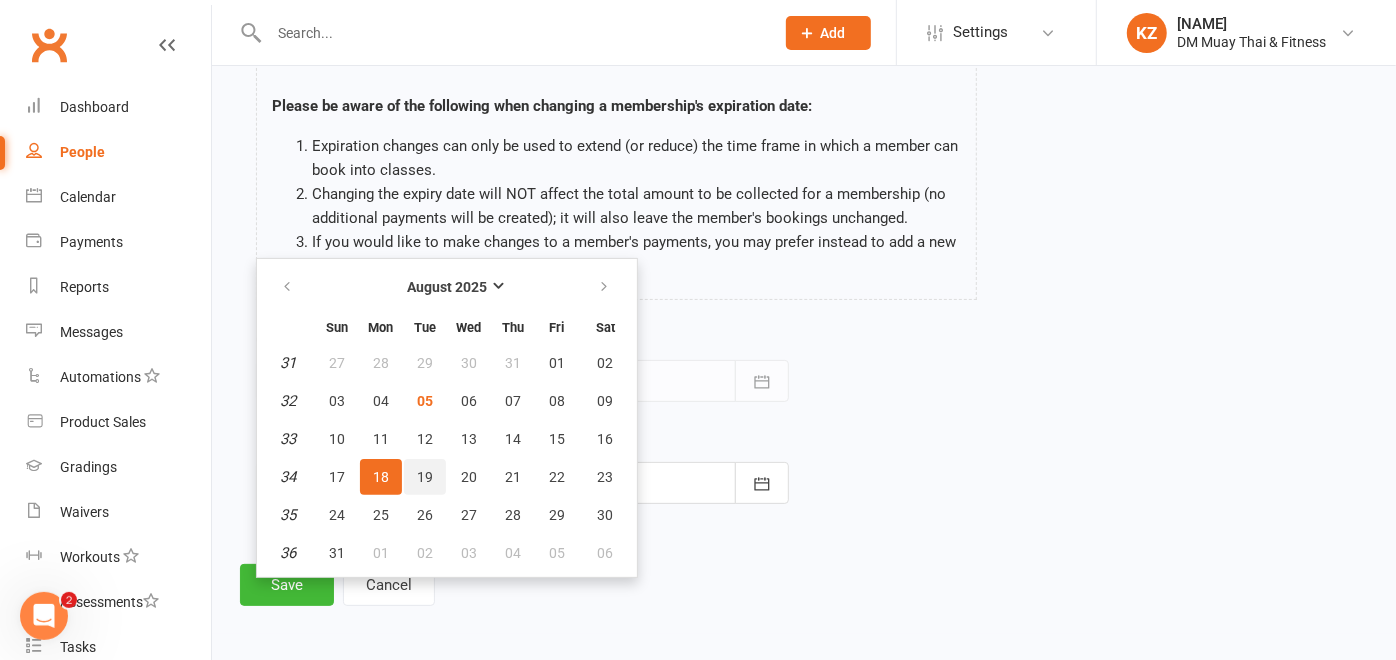 click on "19" at bounding box center (425, 477) 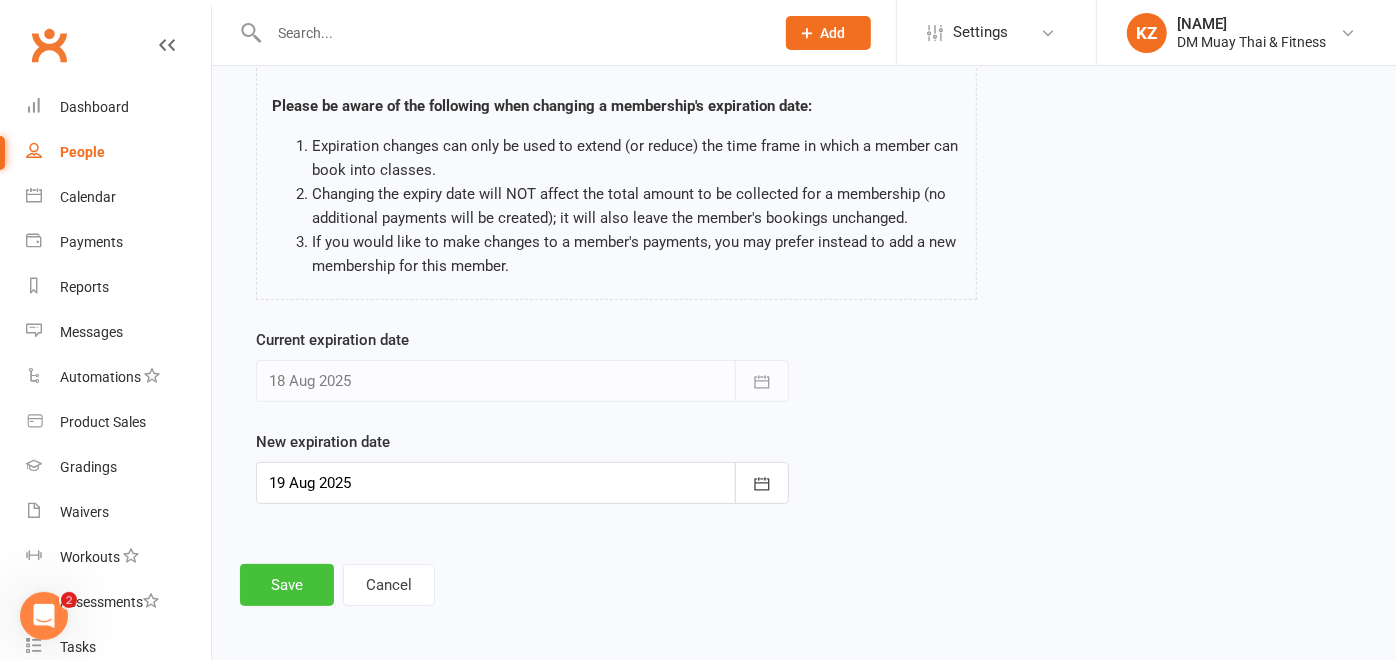 click on "Save" at bounding box center (287, 585) 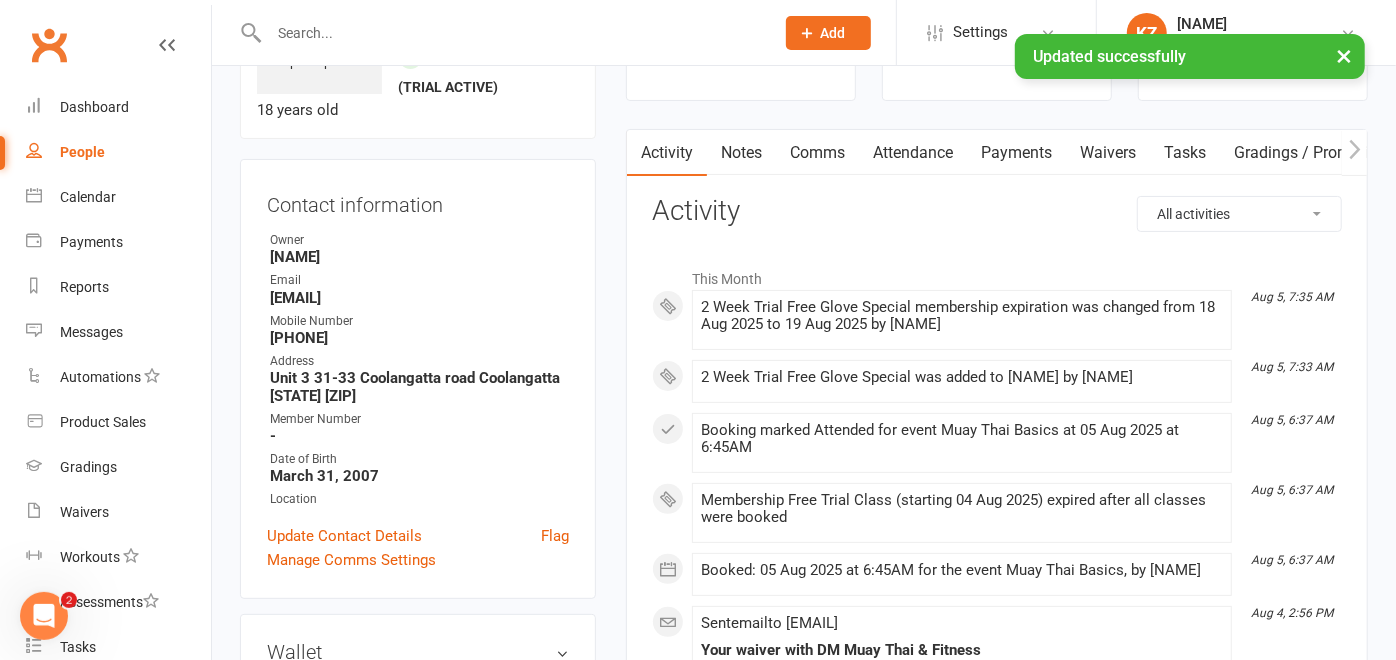 scroll, scrollTop: 148, scrollLeft: 0, axis: vertical 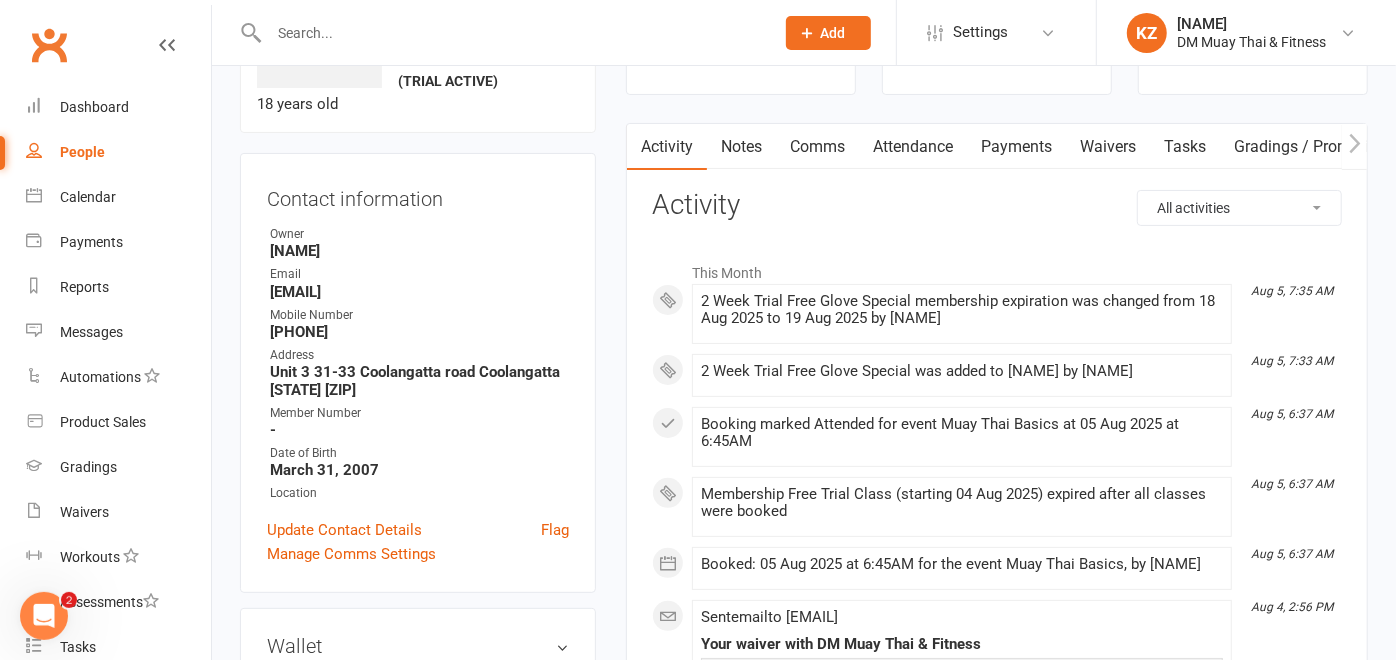 click on "Payments" at bounding box center (1016, 147) 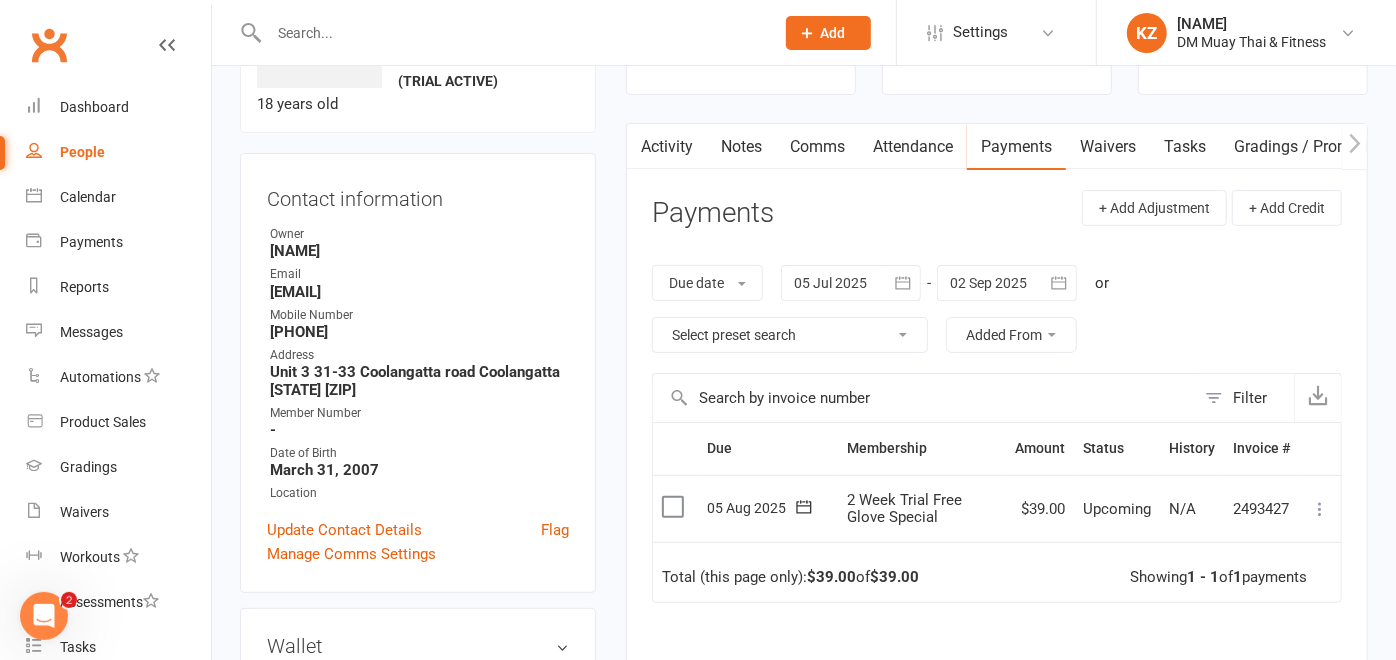scroll, scrollTop: 0, scrollLeft: 0, axis: both 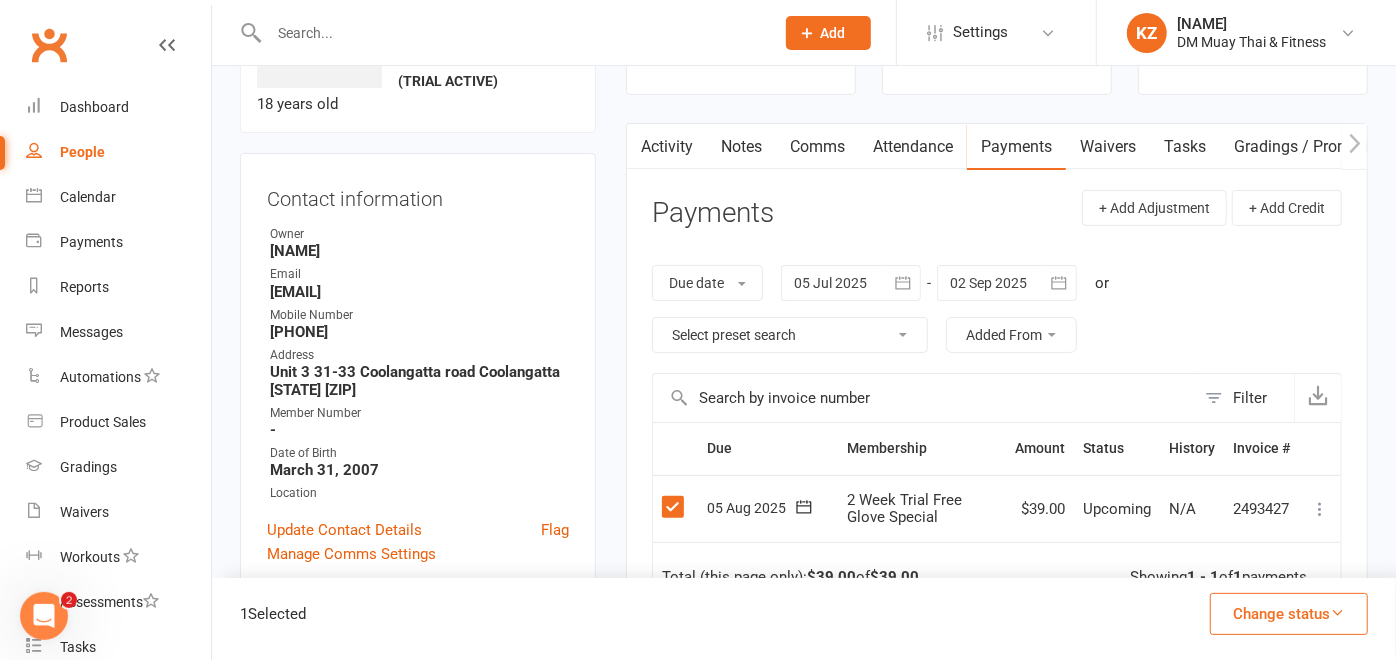 click on "Change status" at bounding box center (1289, 614) 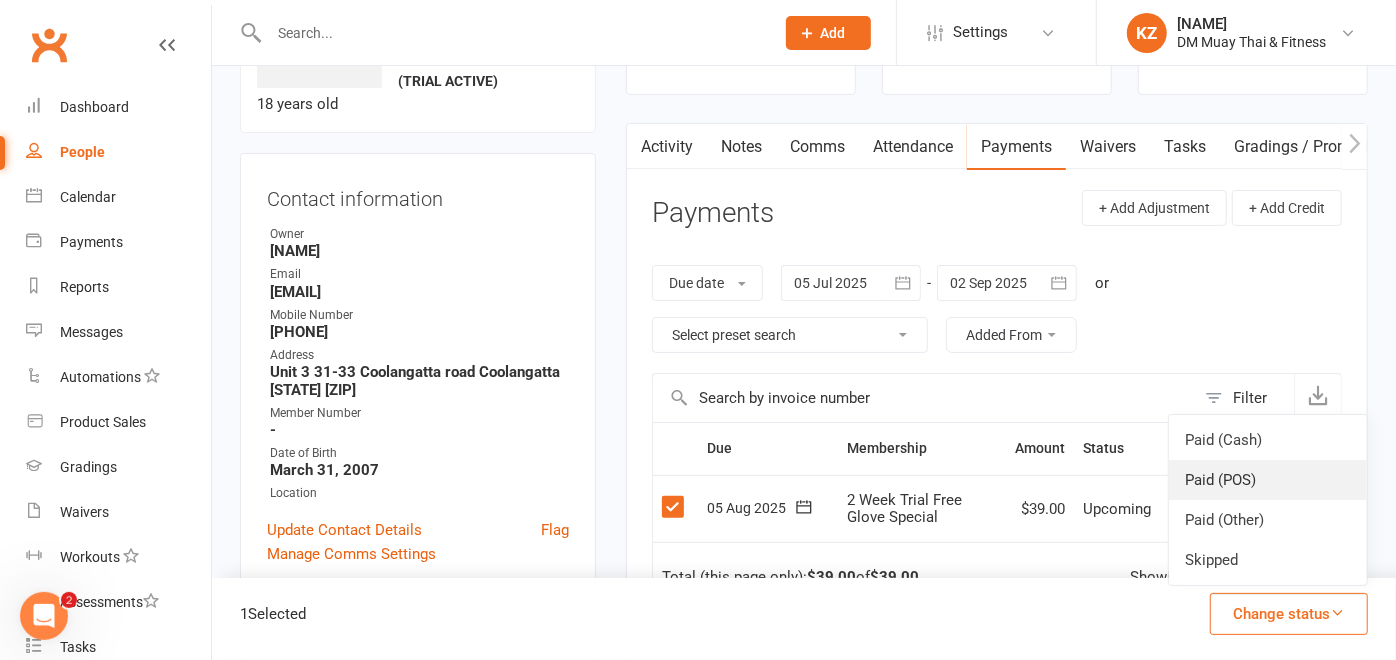 click on "Paid (POS)" at bounding box center (1268, 480) 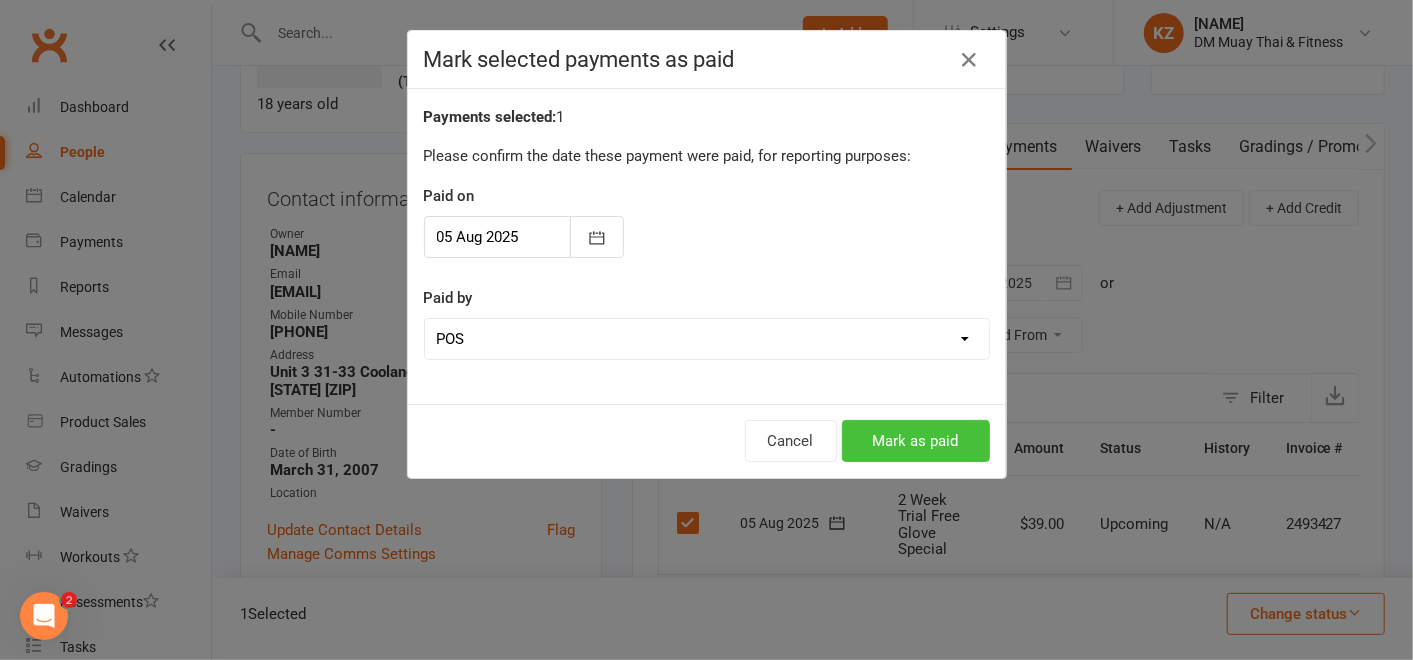 click on "Mark as paid" at bounding box center (916, 441) 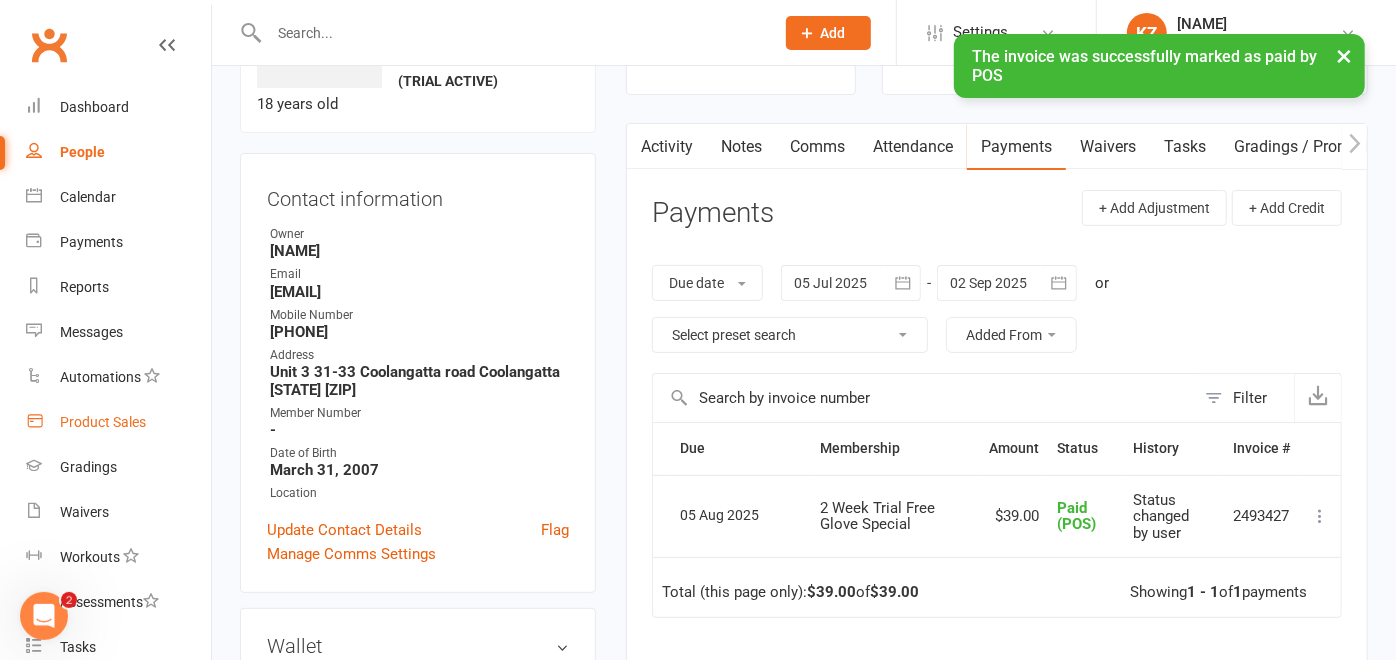 click on "Product Sales" at bounding box center [103, 422] 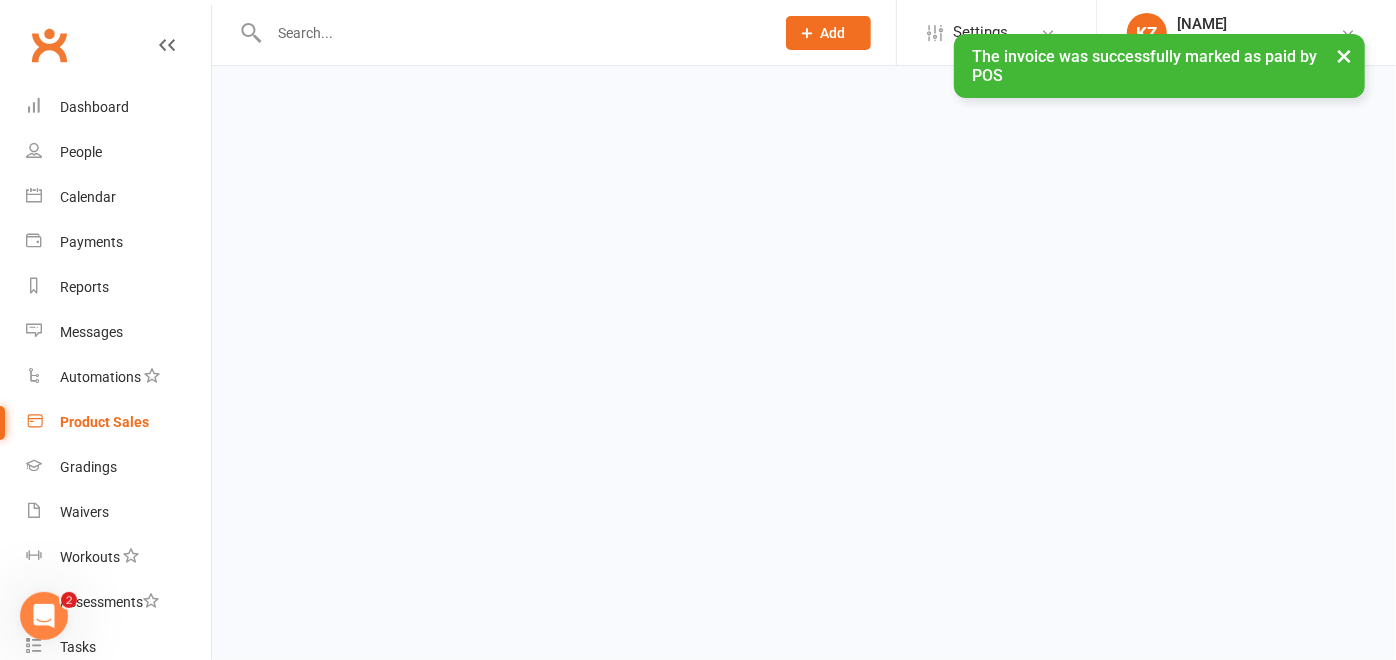 scroll, scrollTop: 0, scrollLeft: 0, axis: both 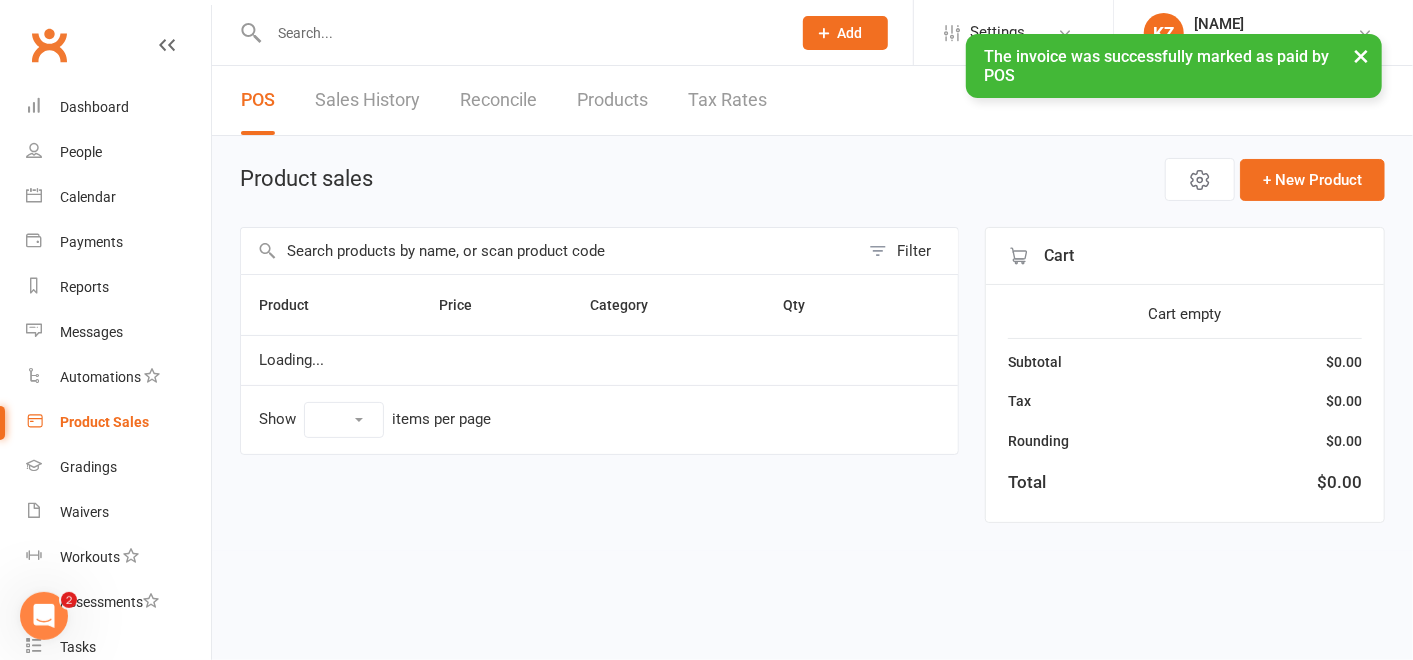 select on "100" 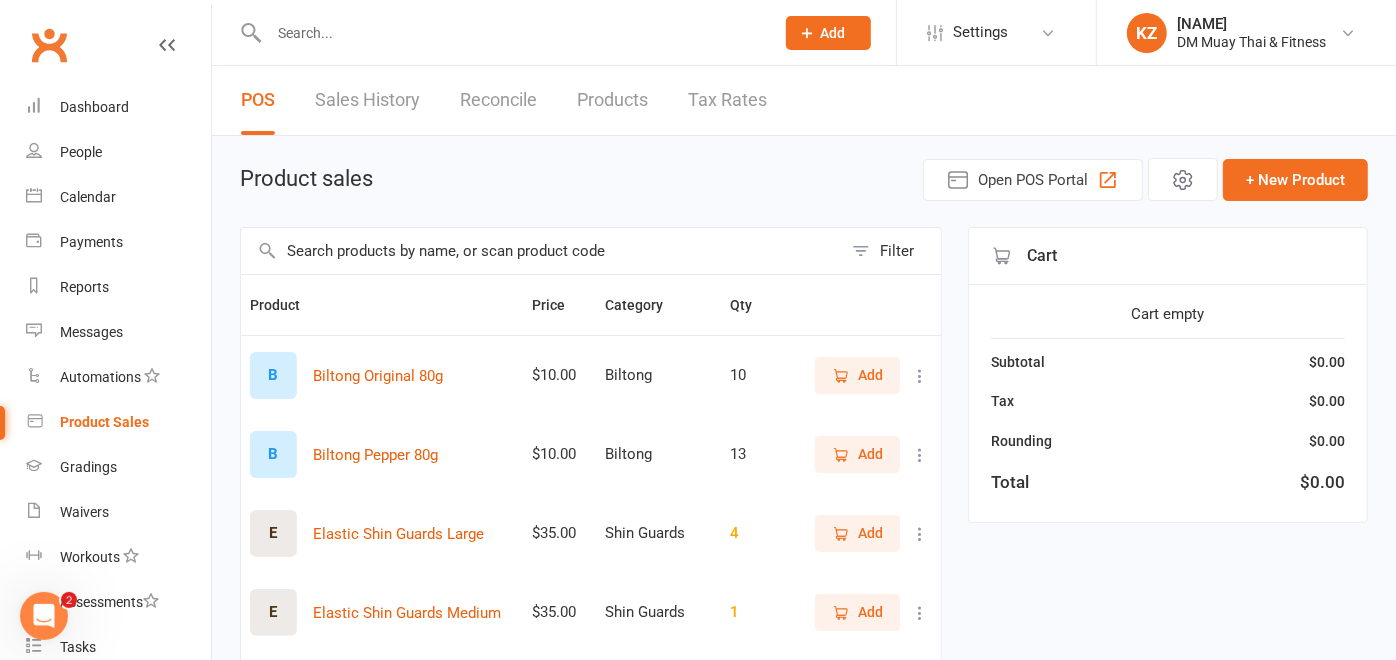 click at bounding box center (541, 251) 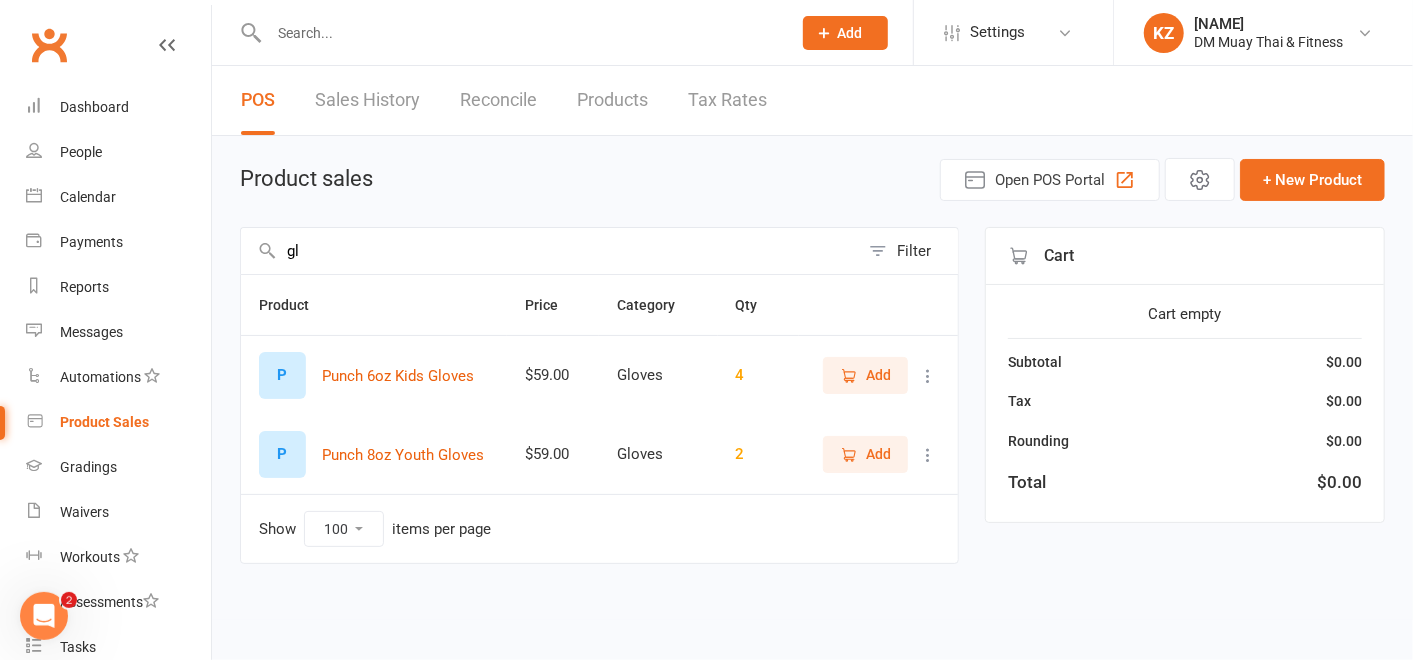 type on "g" 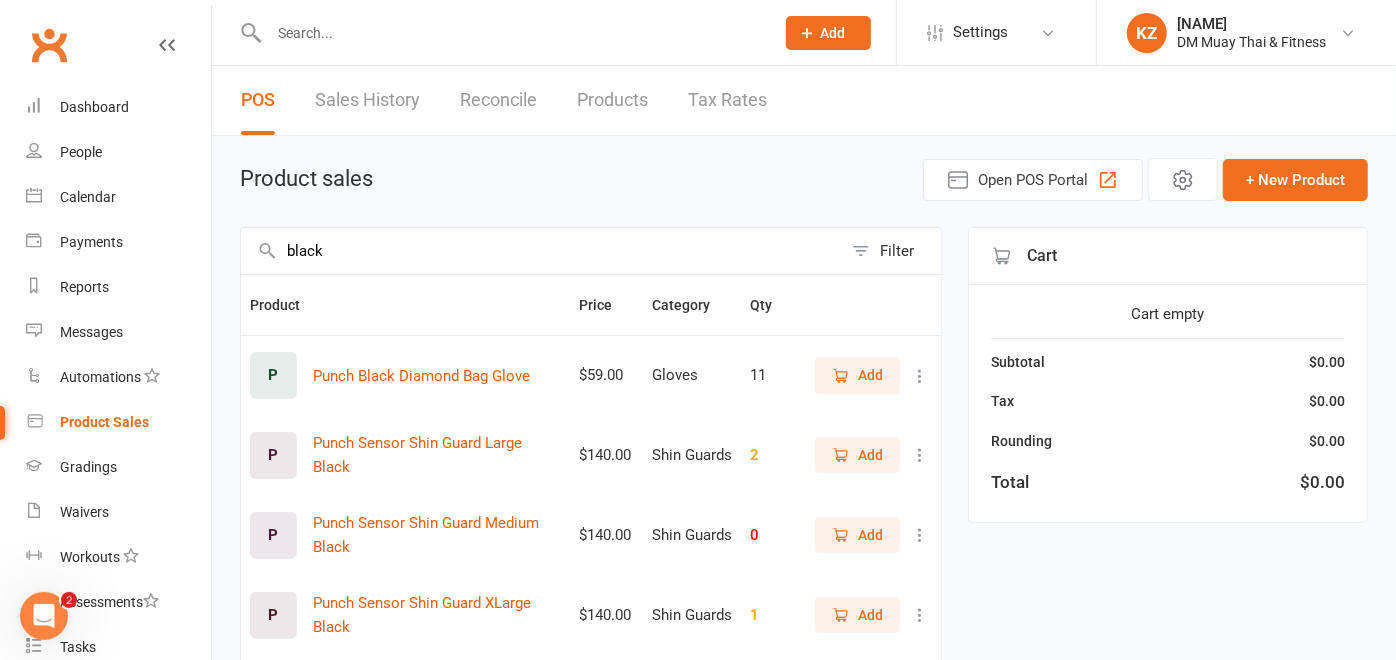 type on "black" 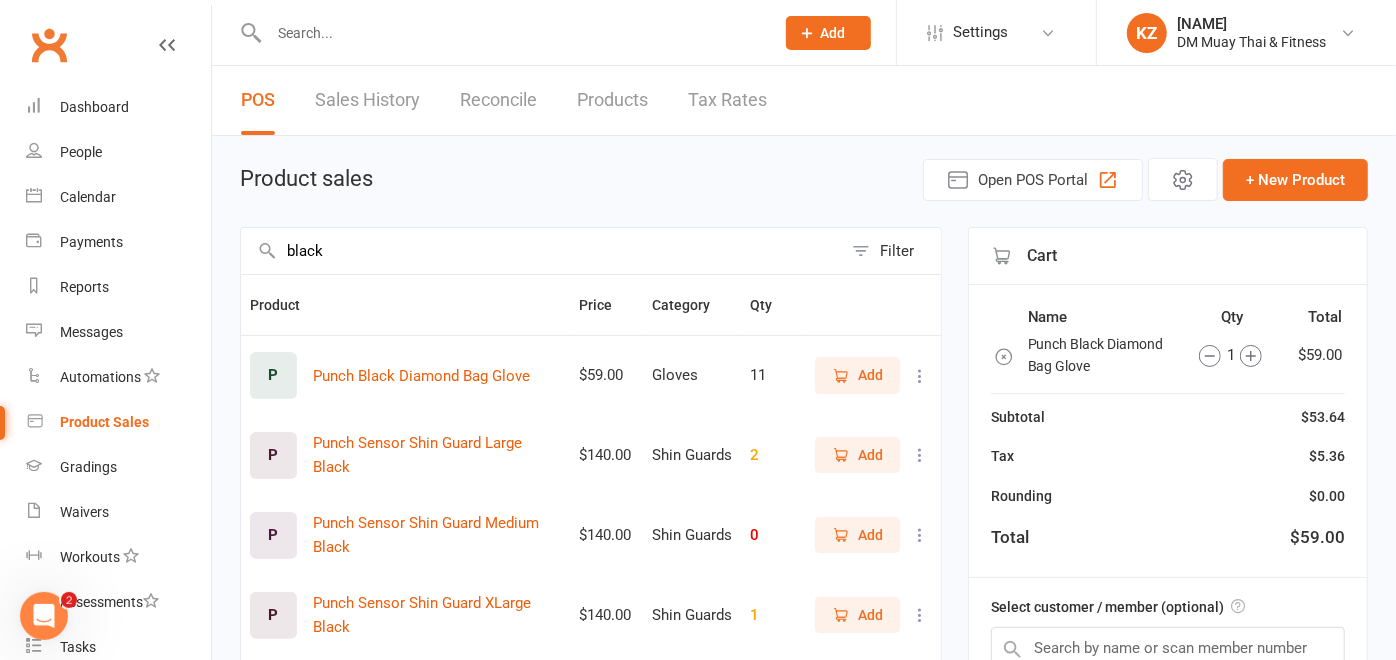 scroll, scrollTop: 314, scrollLeft: 0, axis: vertical 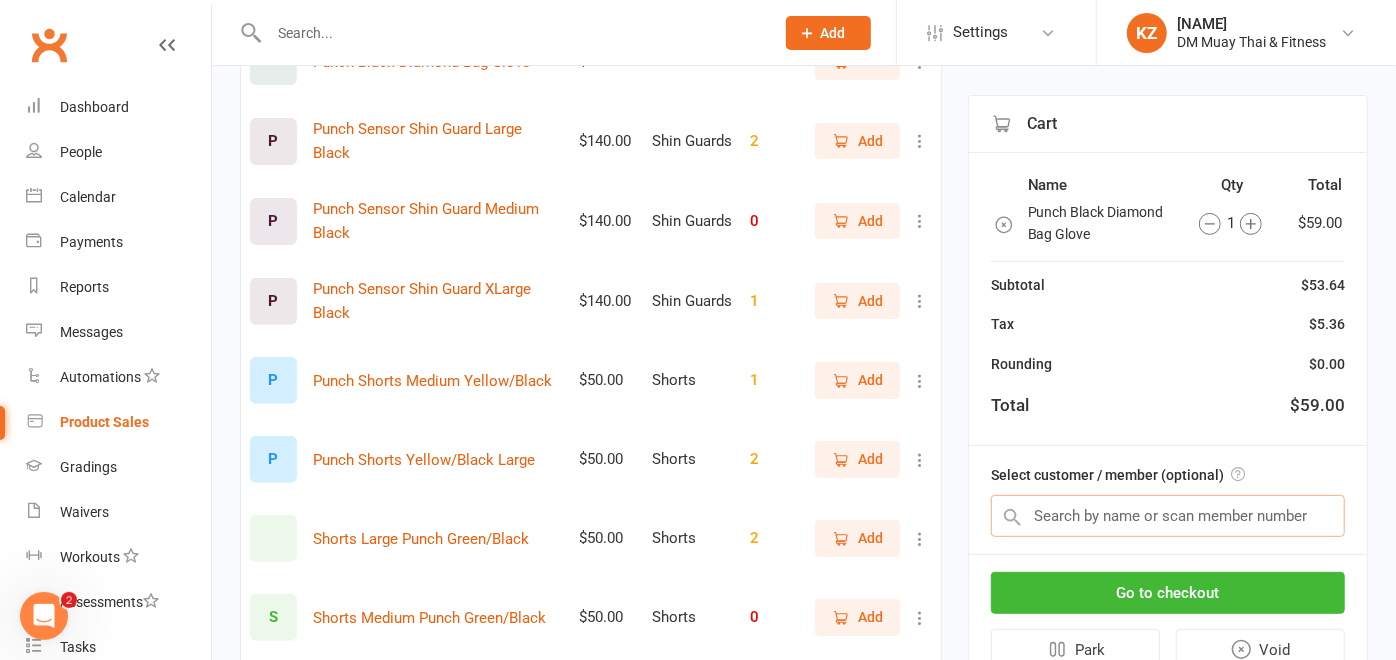 click at bounding box center (1168, 516) 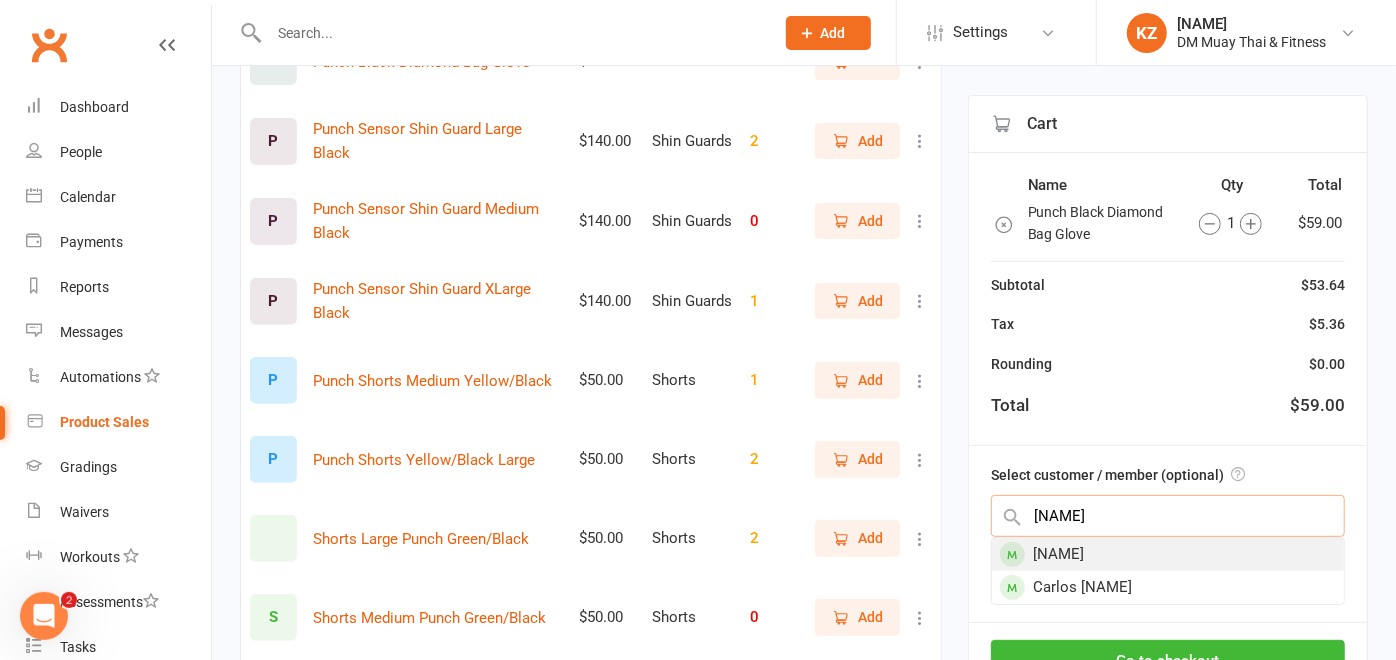 type on "farrah" 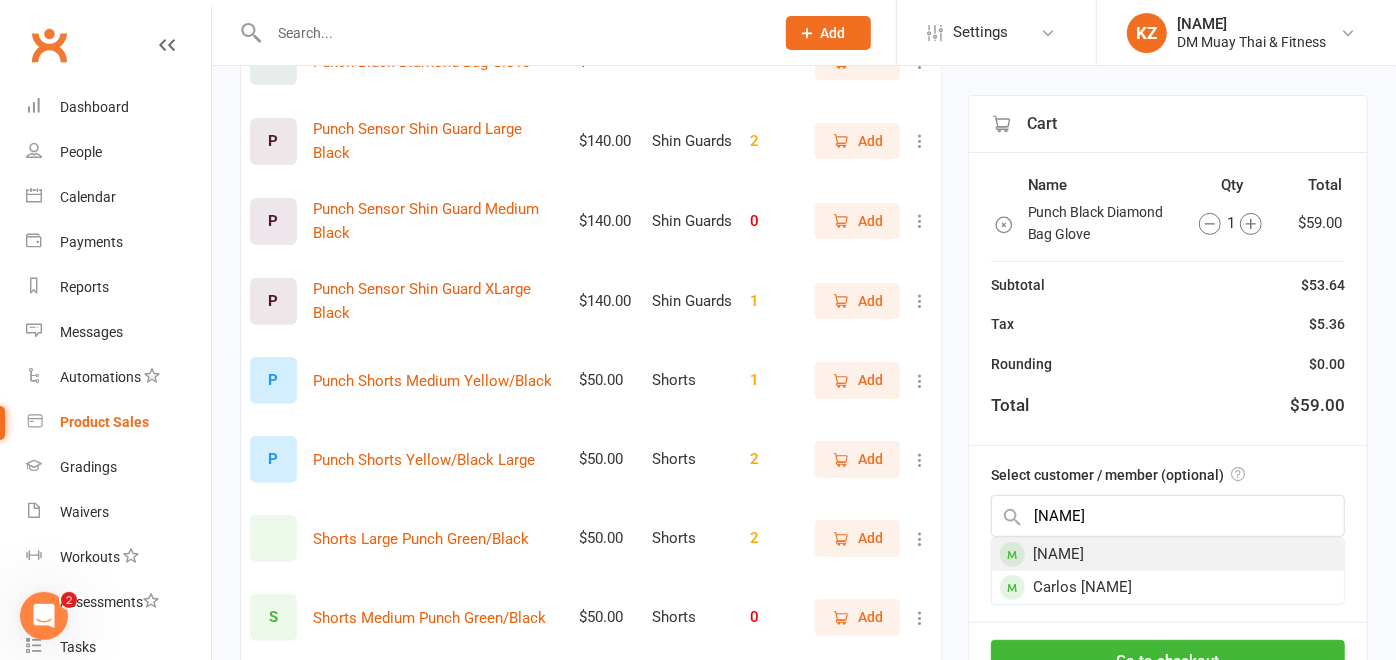 click on "[FIRST] [LAST]" at bounding box center (1168, 554) 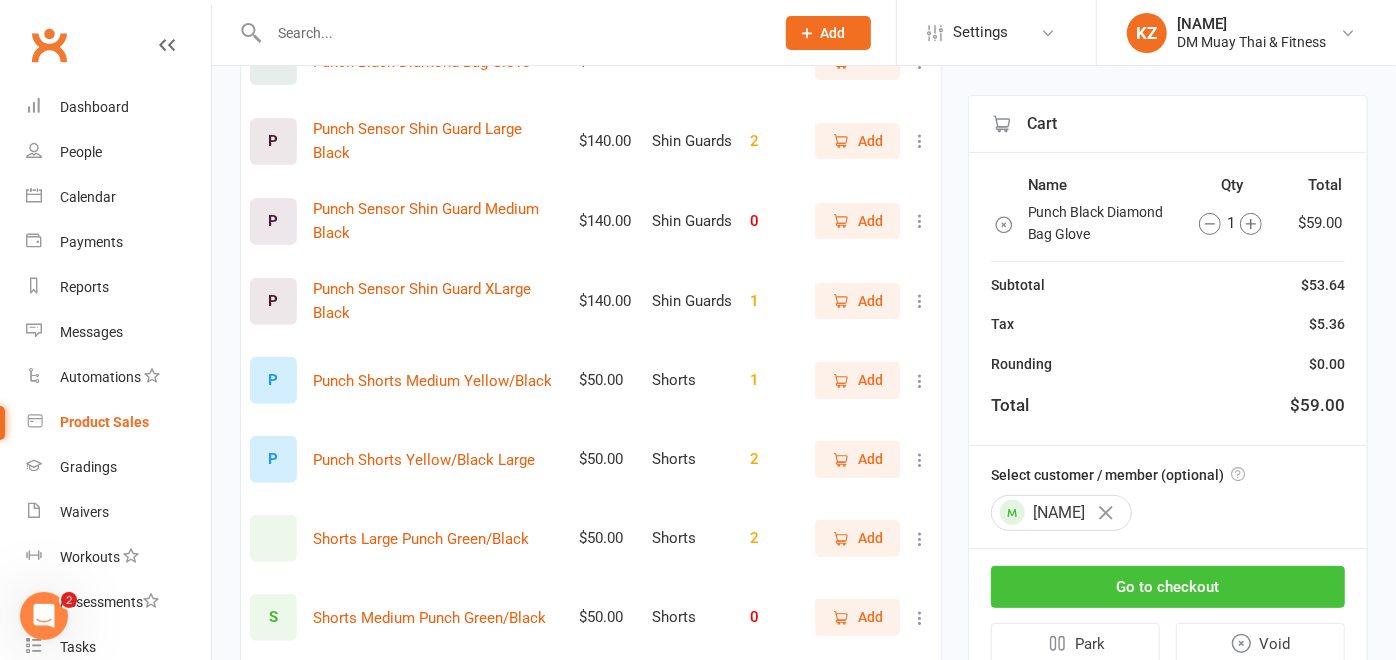 click on "Go to checkout" at bounding box center (1168, 587) 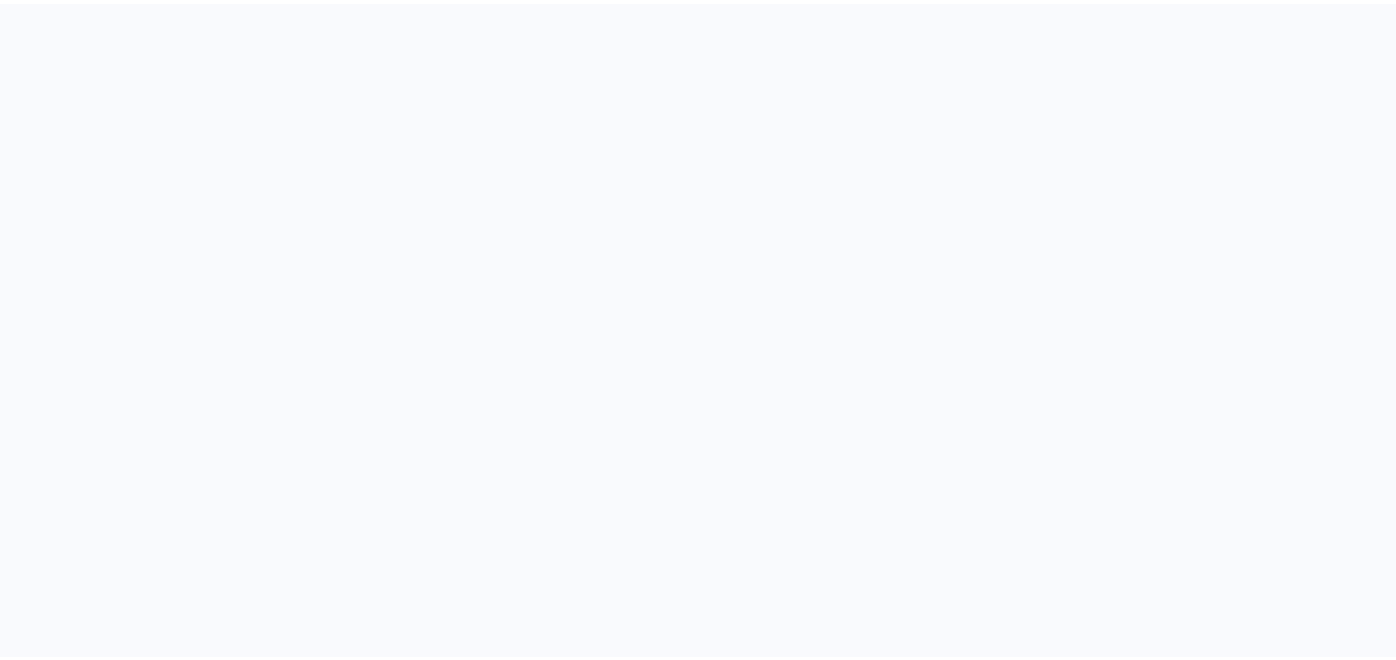 scroll, scrollTop: 0, scrollLeft: 0, axis: both 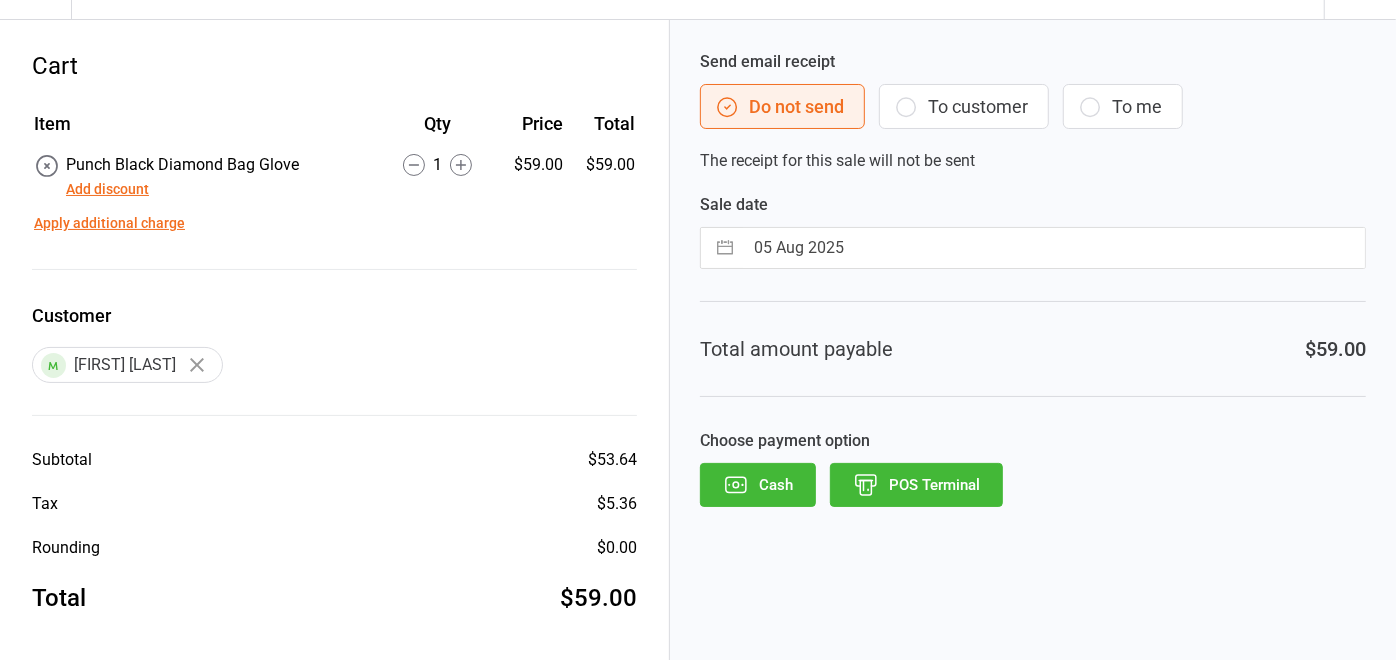 click on "Add discount" at bounding box center (107, 189) 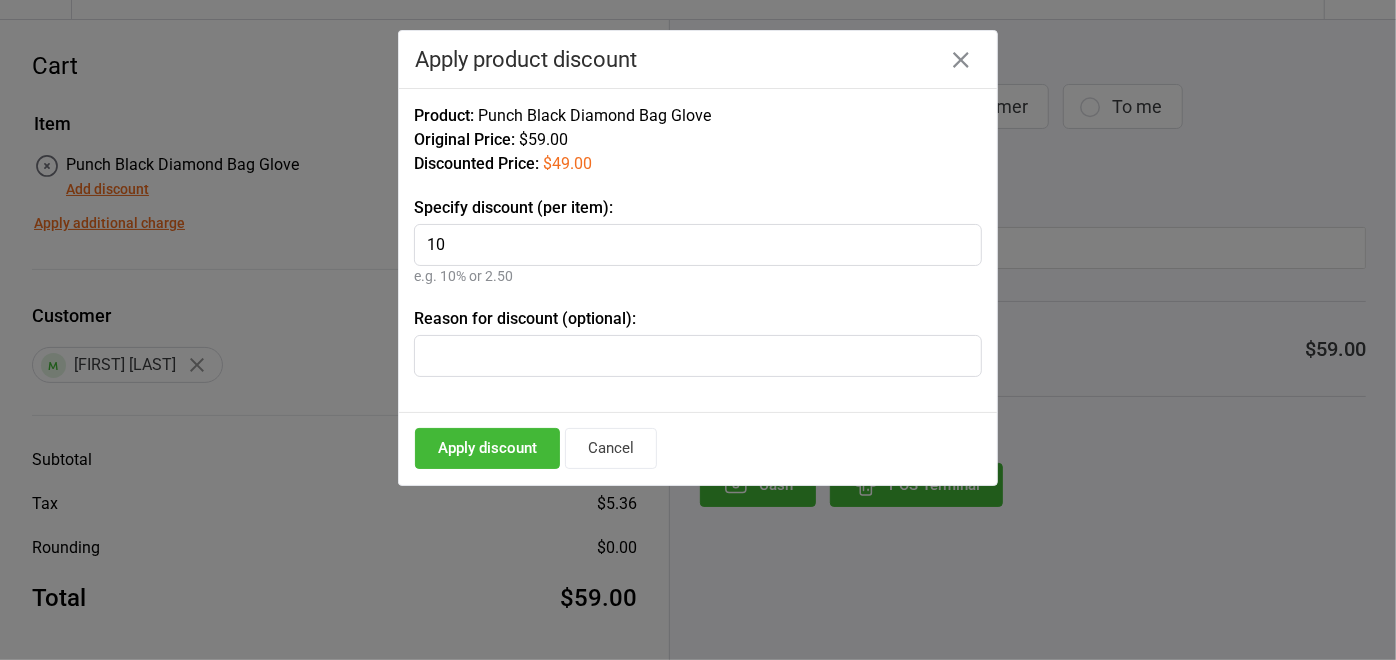 type on "1" 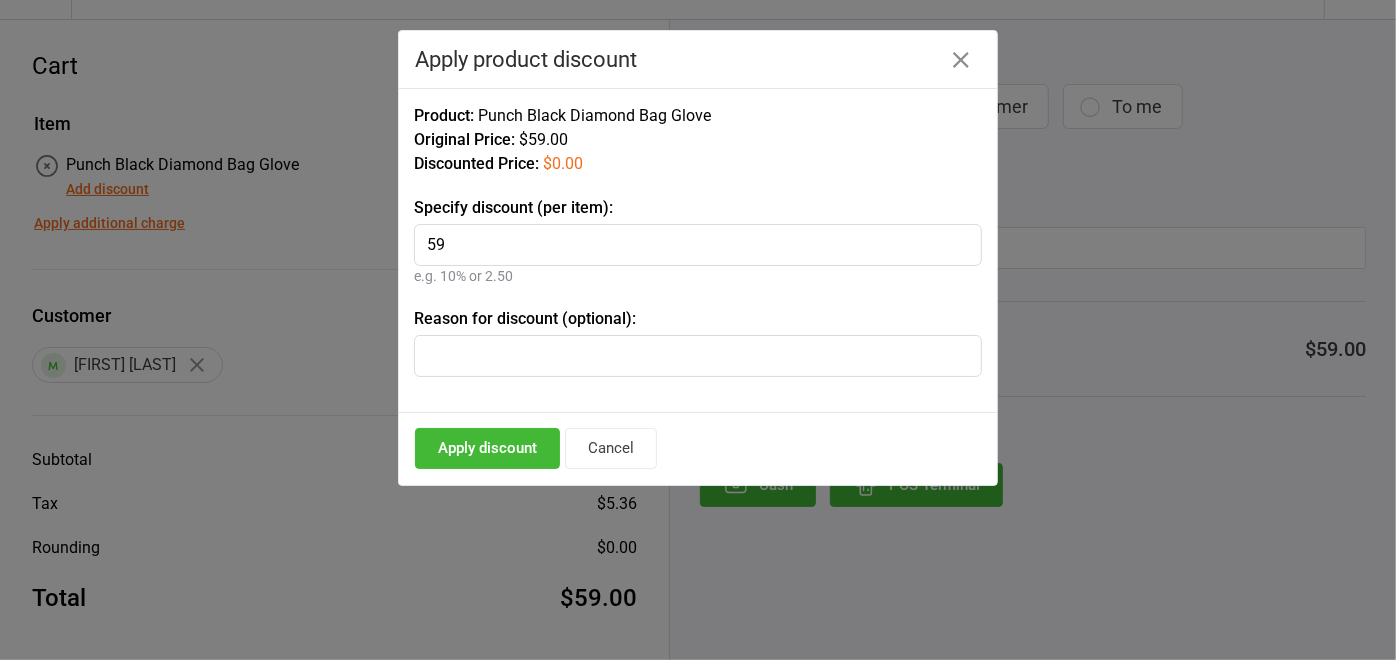 type on "59" 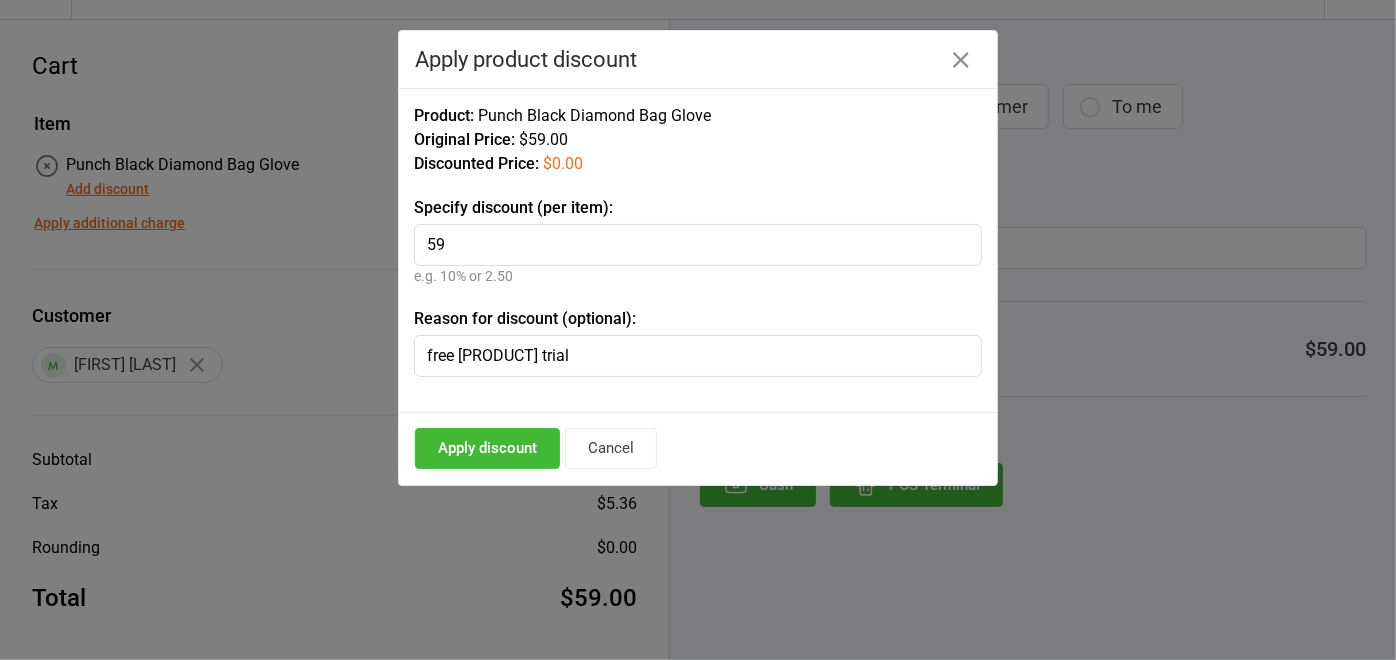 click on "free [PRODUCT] trial" at bounding box center (698, 356) 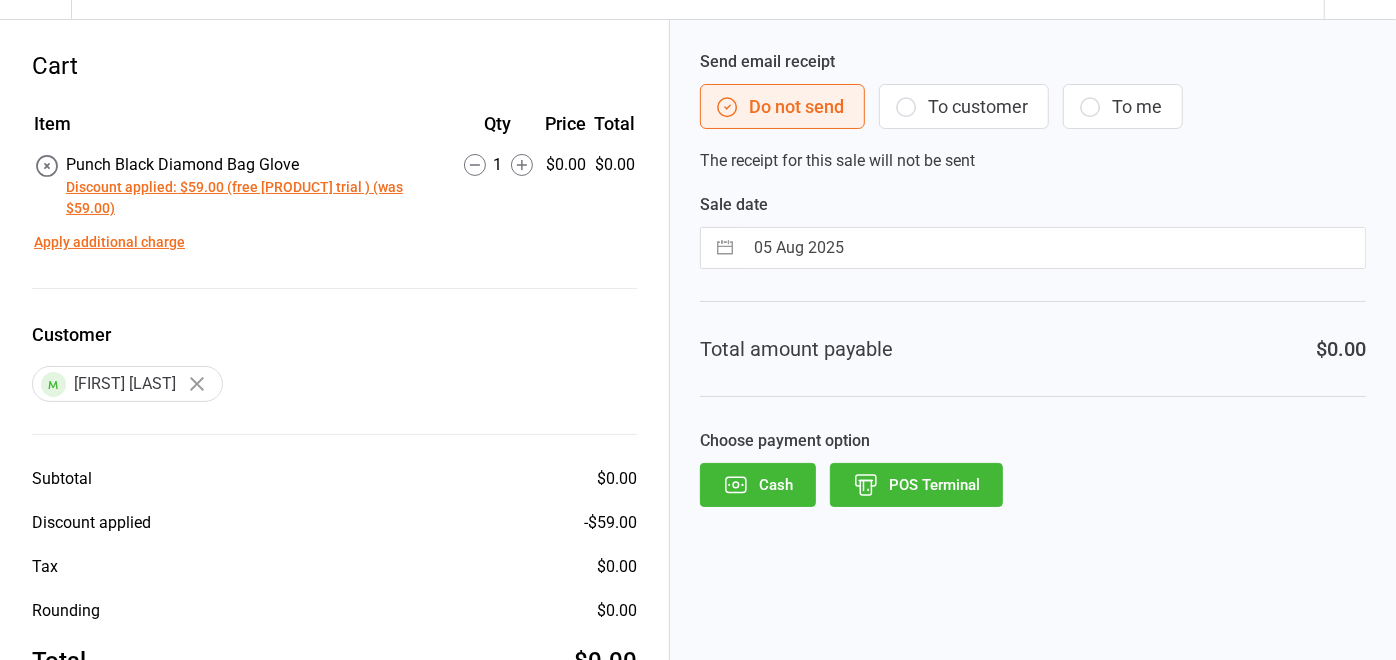 click on "POS Terminal" at bounding box center (916, 485) 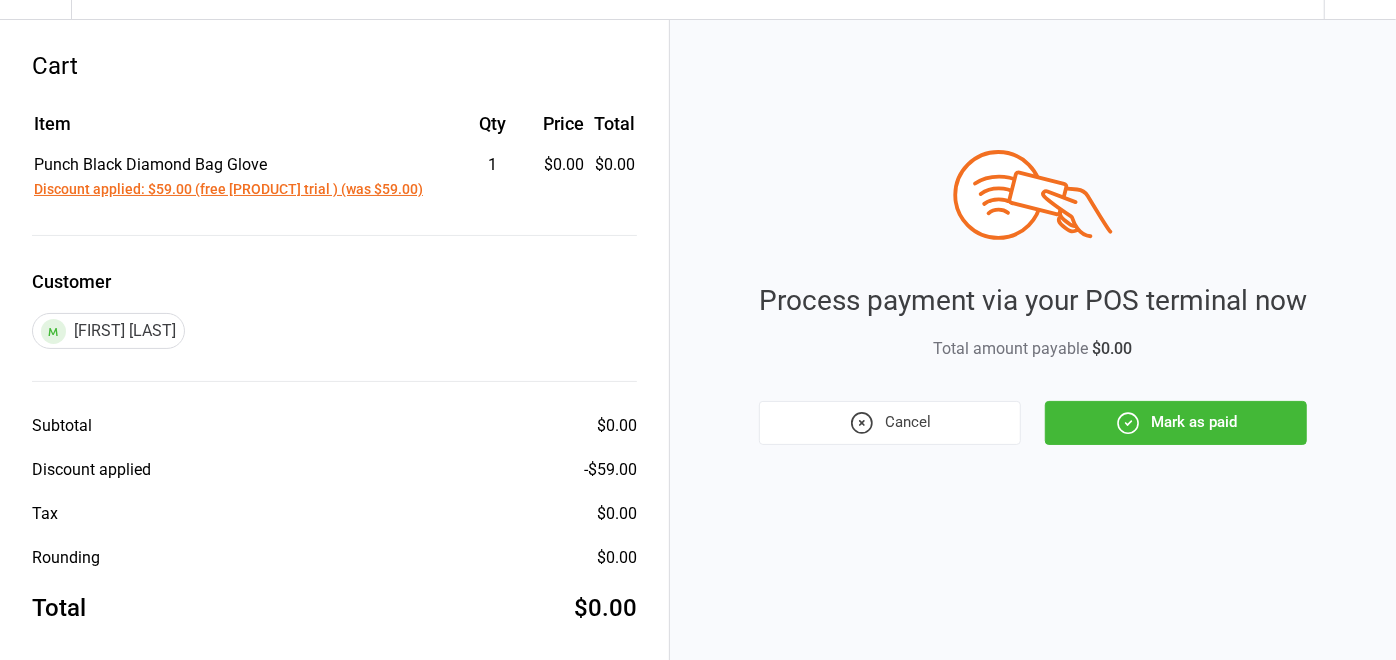 click on "Mark as paid" at bounding box center [1176, 423] 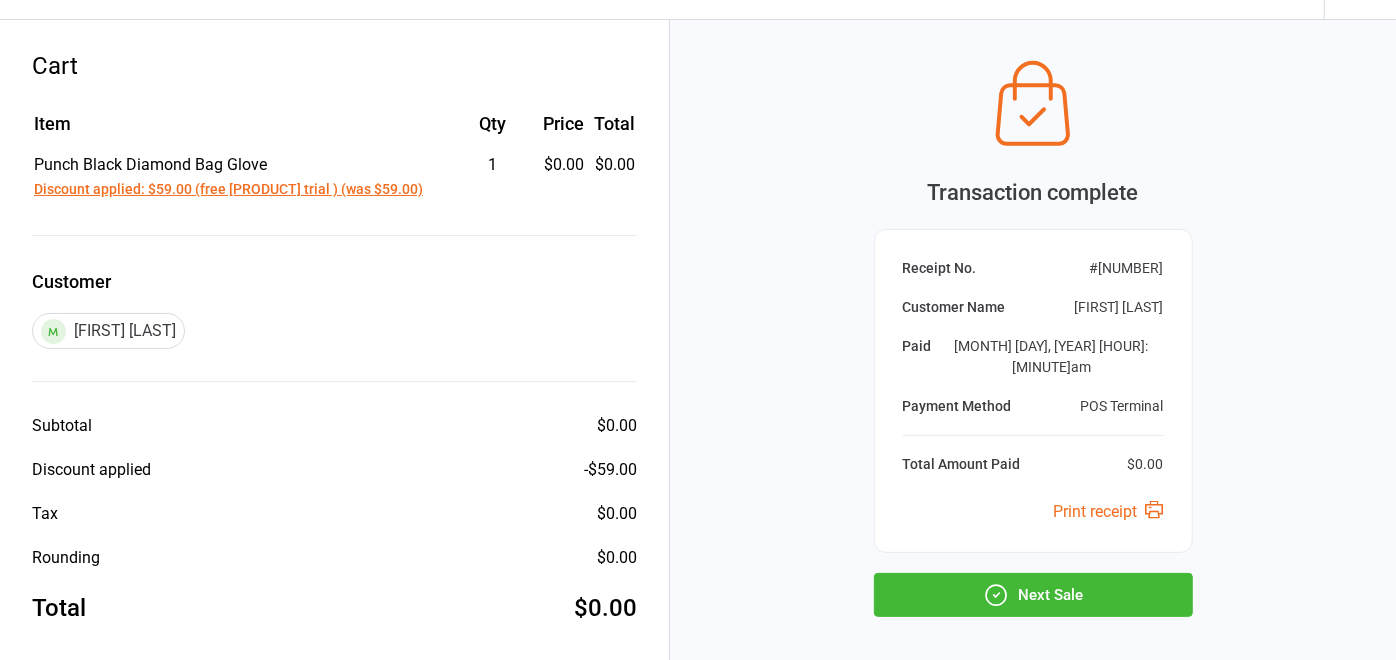 click on "Next Sale" at bounding box center [1033, 595] 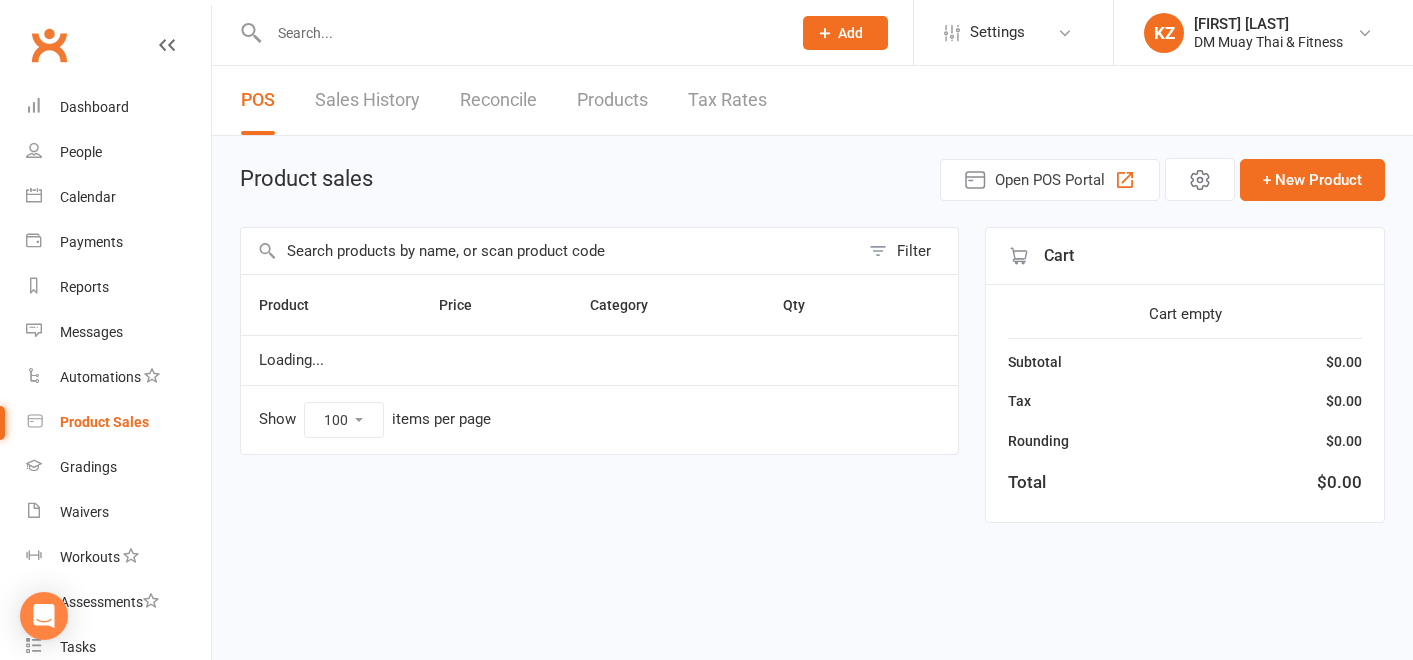 select on "100" 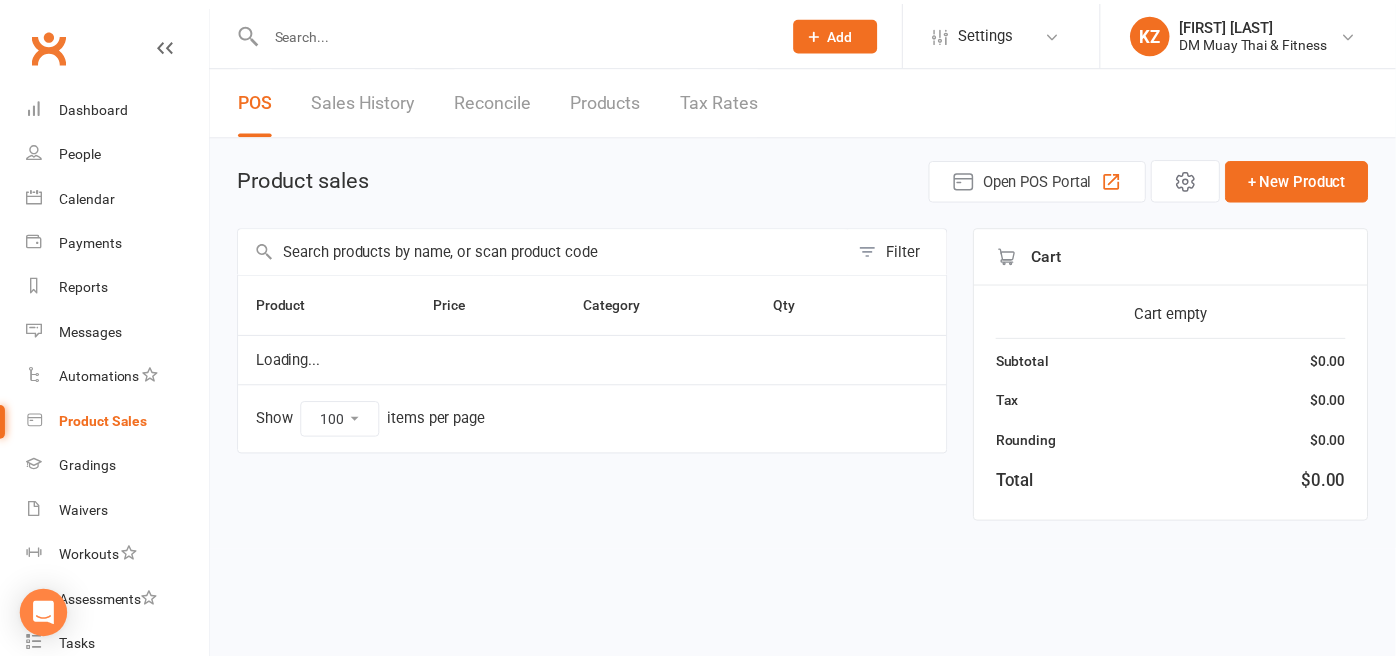 scroll, scrollTop: 0, scrollLeft: 0, axis: both 